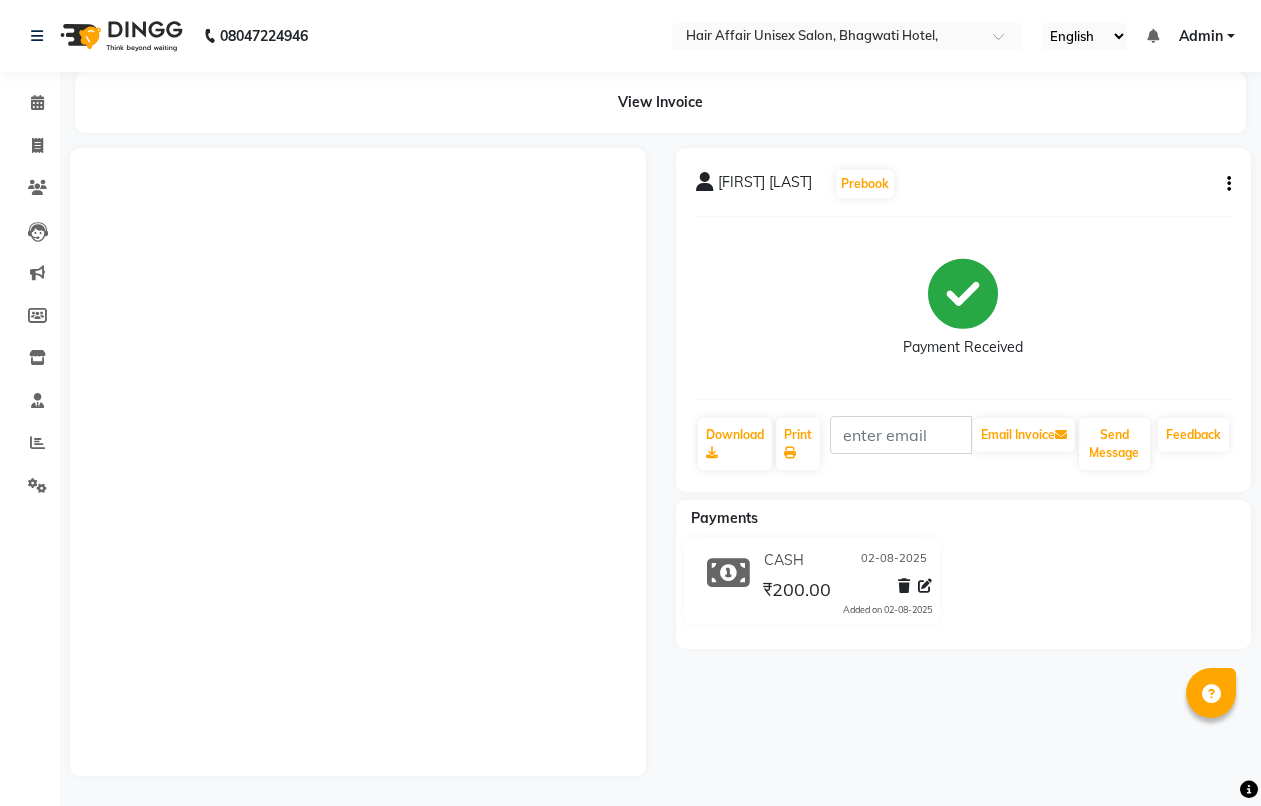 scroll, scrollTop: 0, scrollLeft: 0, axis: both 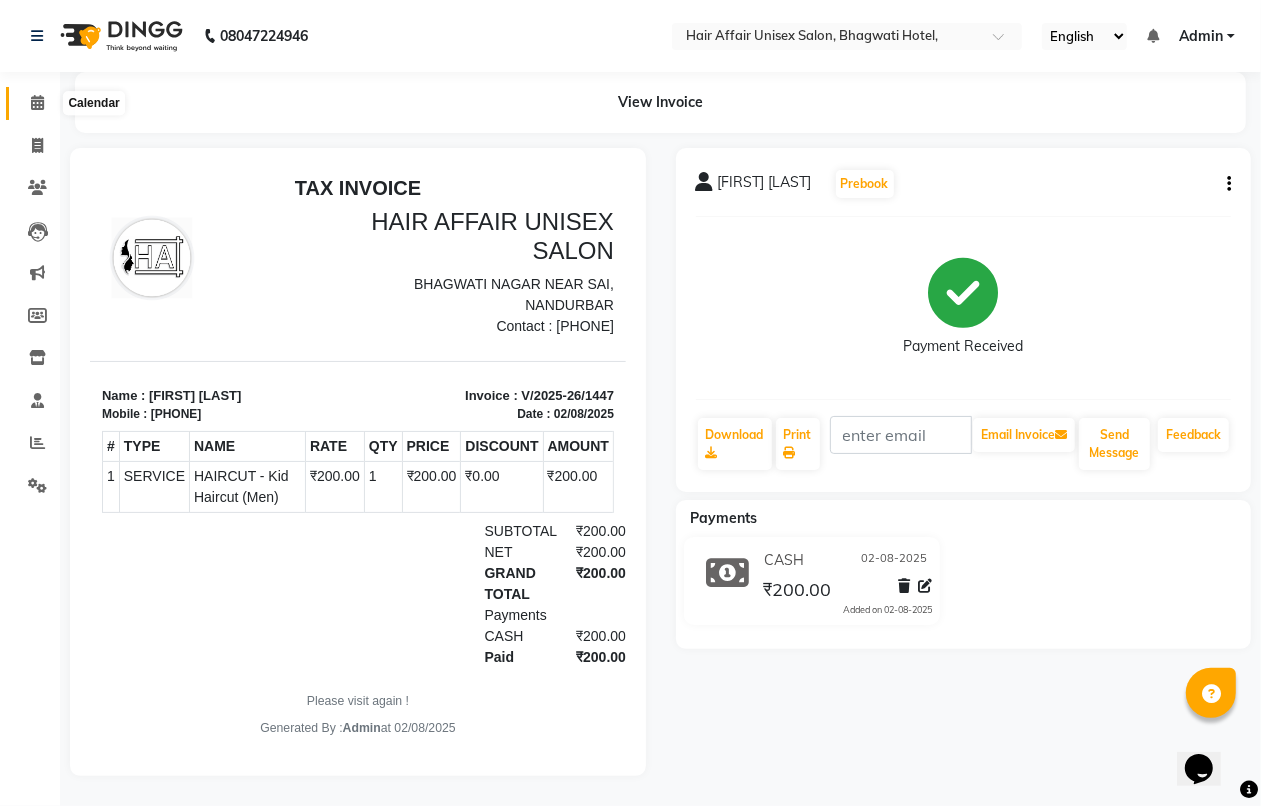 click 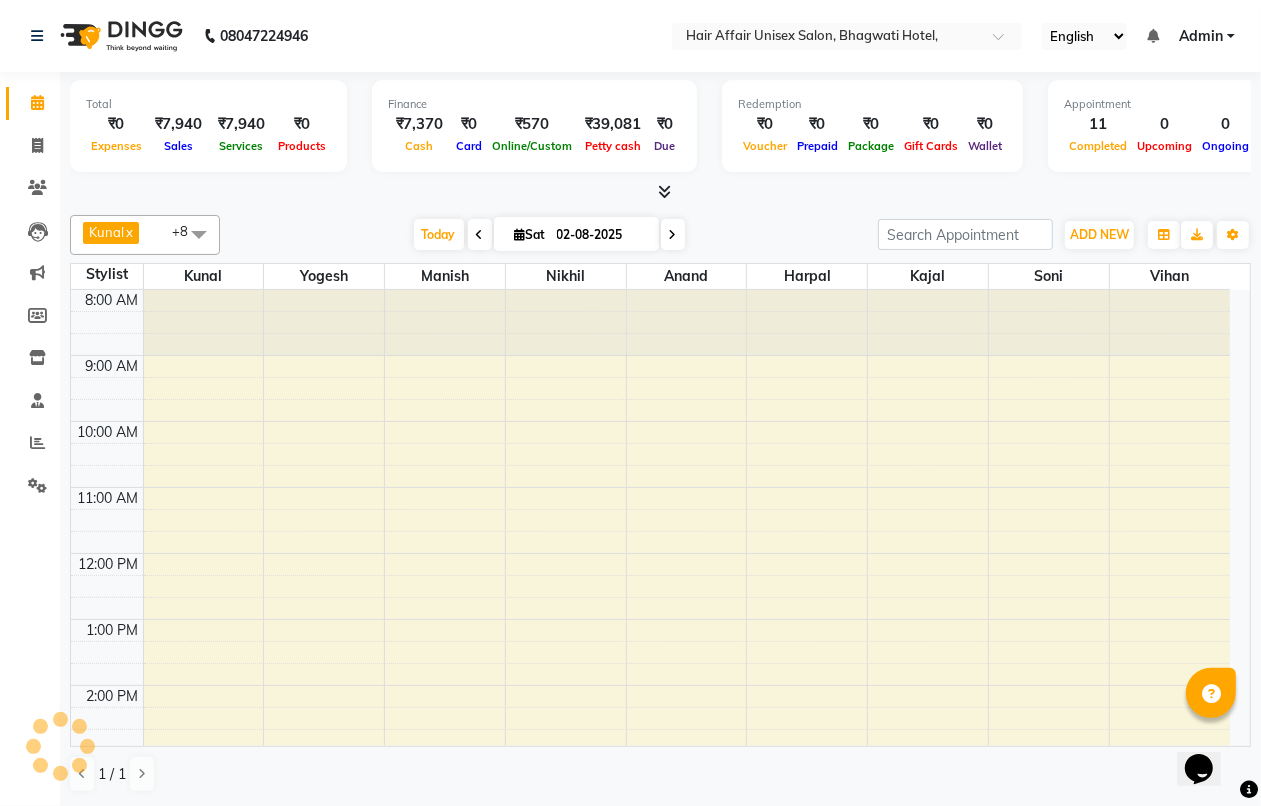 scroll, scrollTop: 0, scrollLeft: 0, axis: both 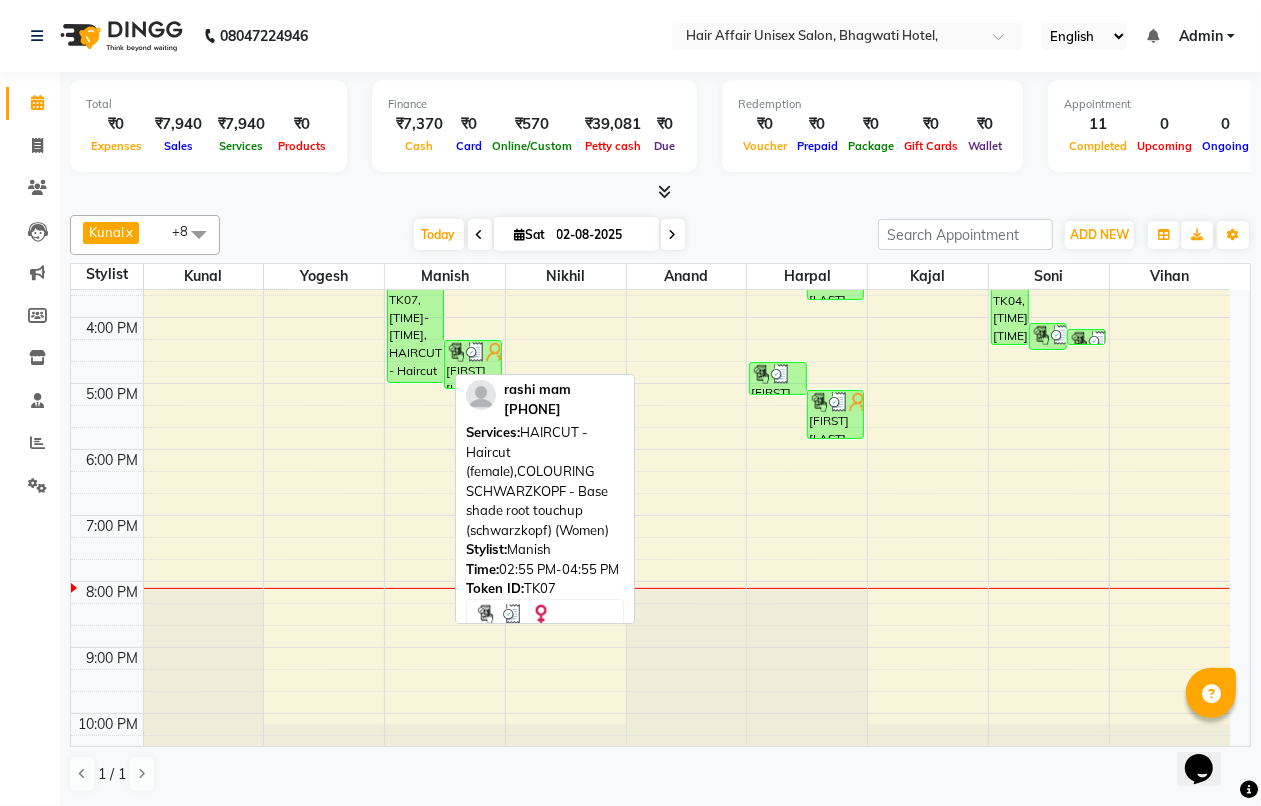 click on "[PERSON], TK07, [TIME]-[TIME], HAIRCUT - Haircut (female),COLOURING SCHWARZKOPF - Base shade root touchup (schwarzkopf)  (Women)" at bounding box center [415, 317] 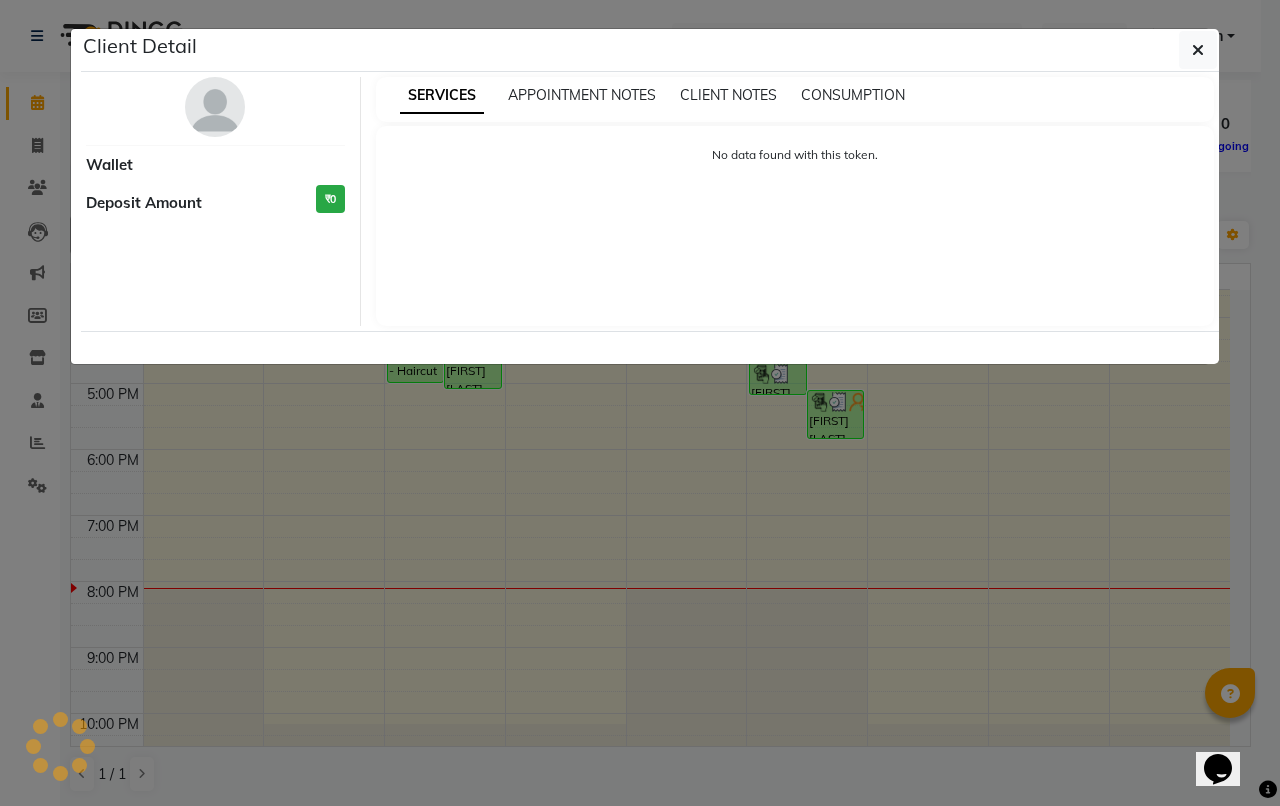 select on "3" 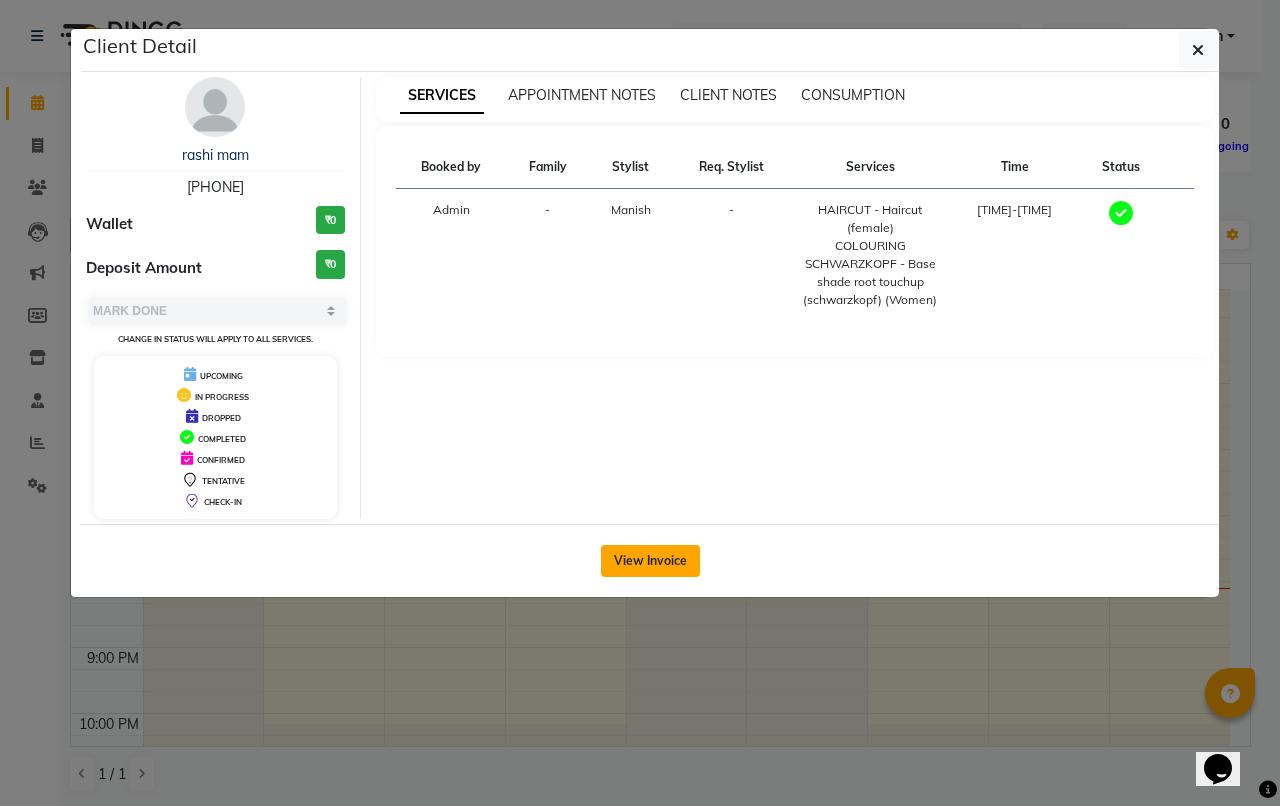 click on "View Invoice" 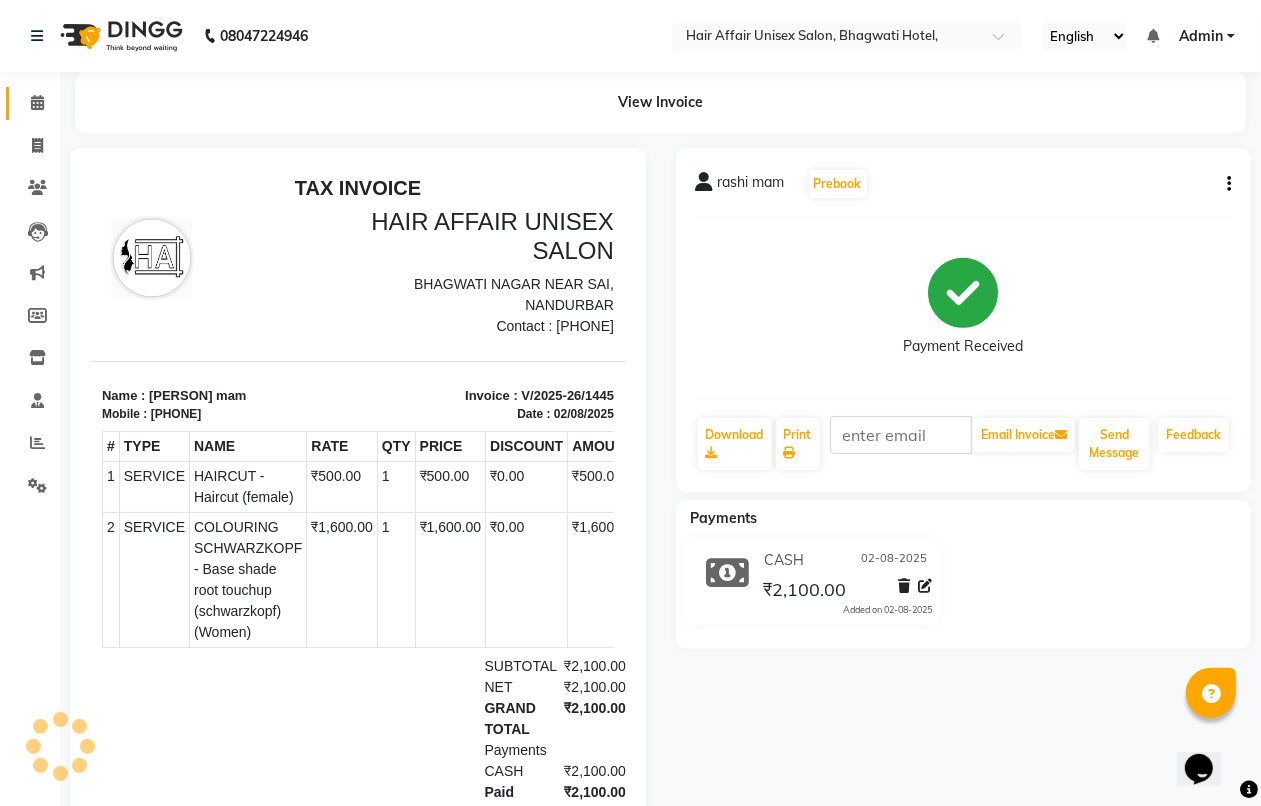 scroll, scrollTop: 0, scrollLeft: 0, axis: both 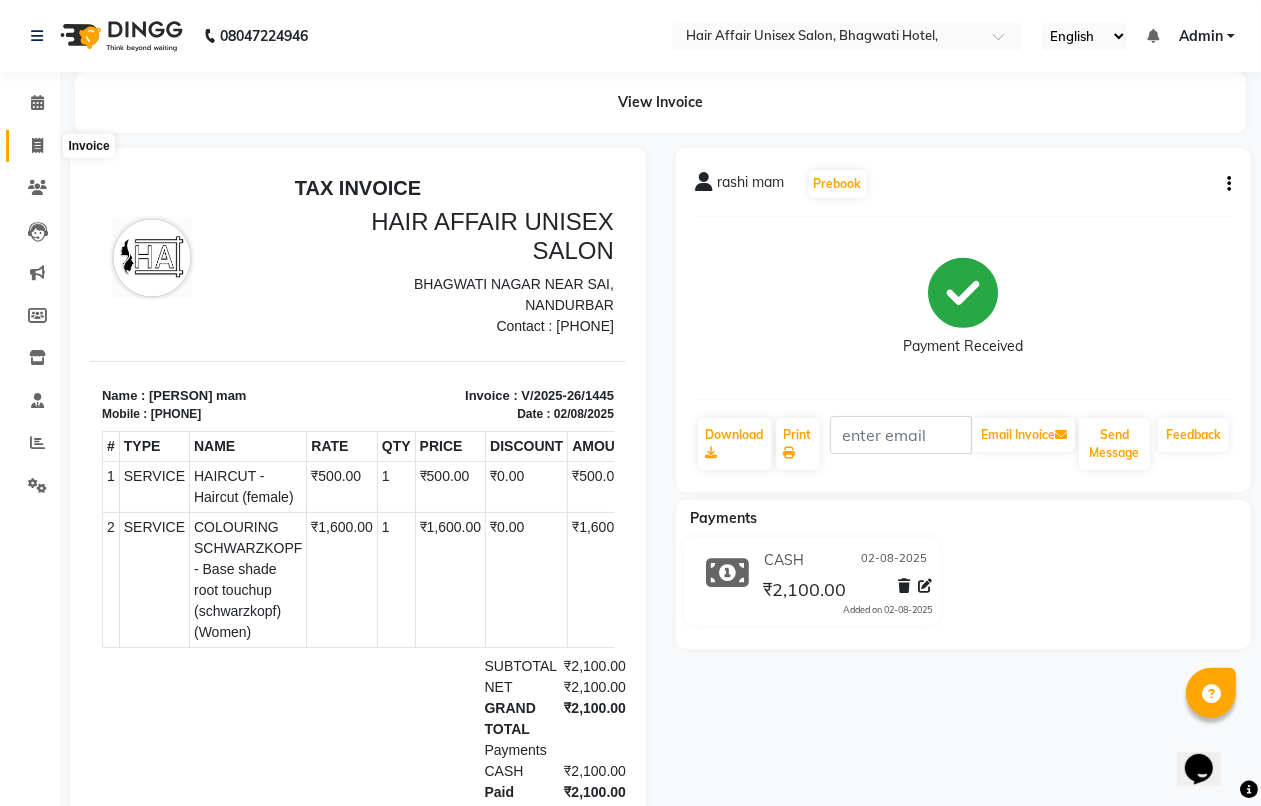 click 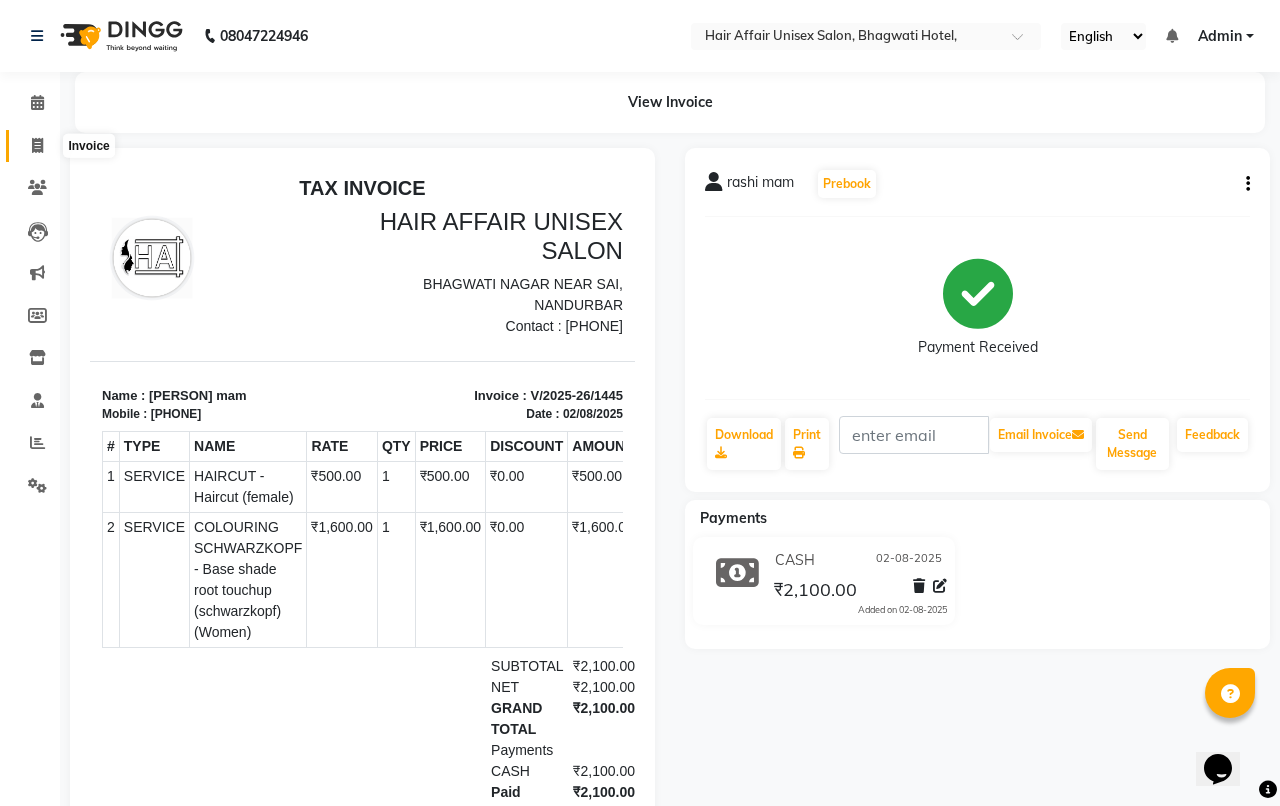 select on "6225" 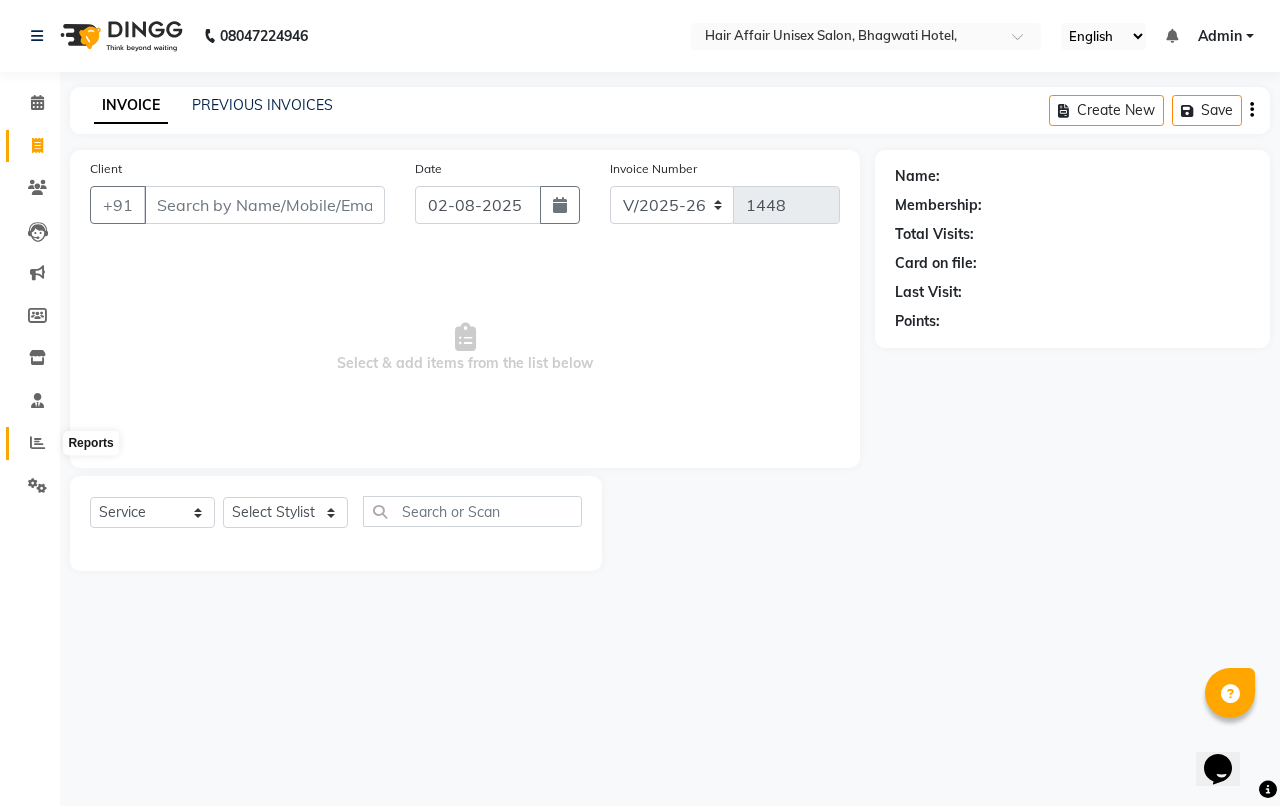 click 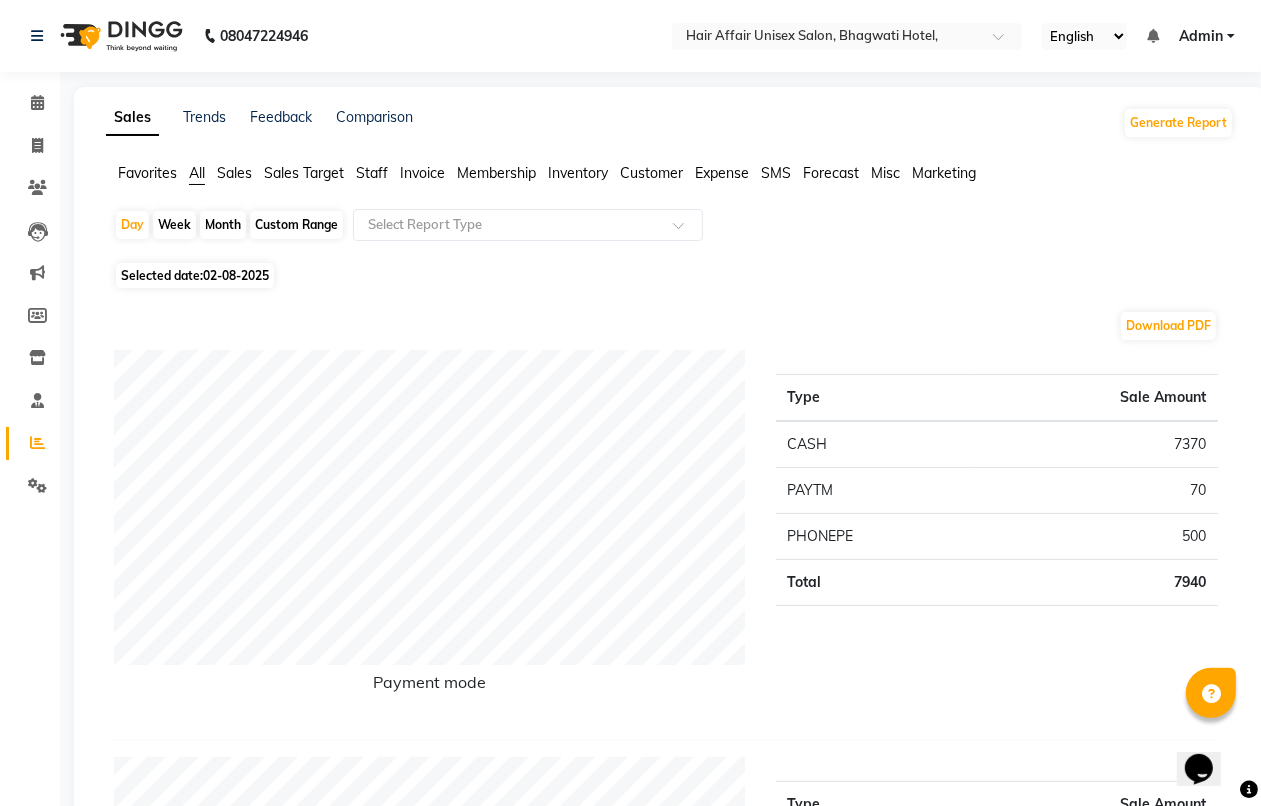 click on "Month" 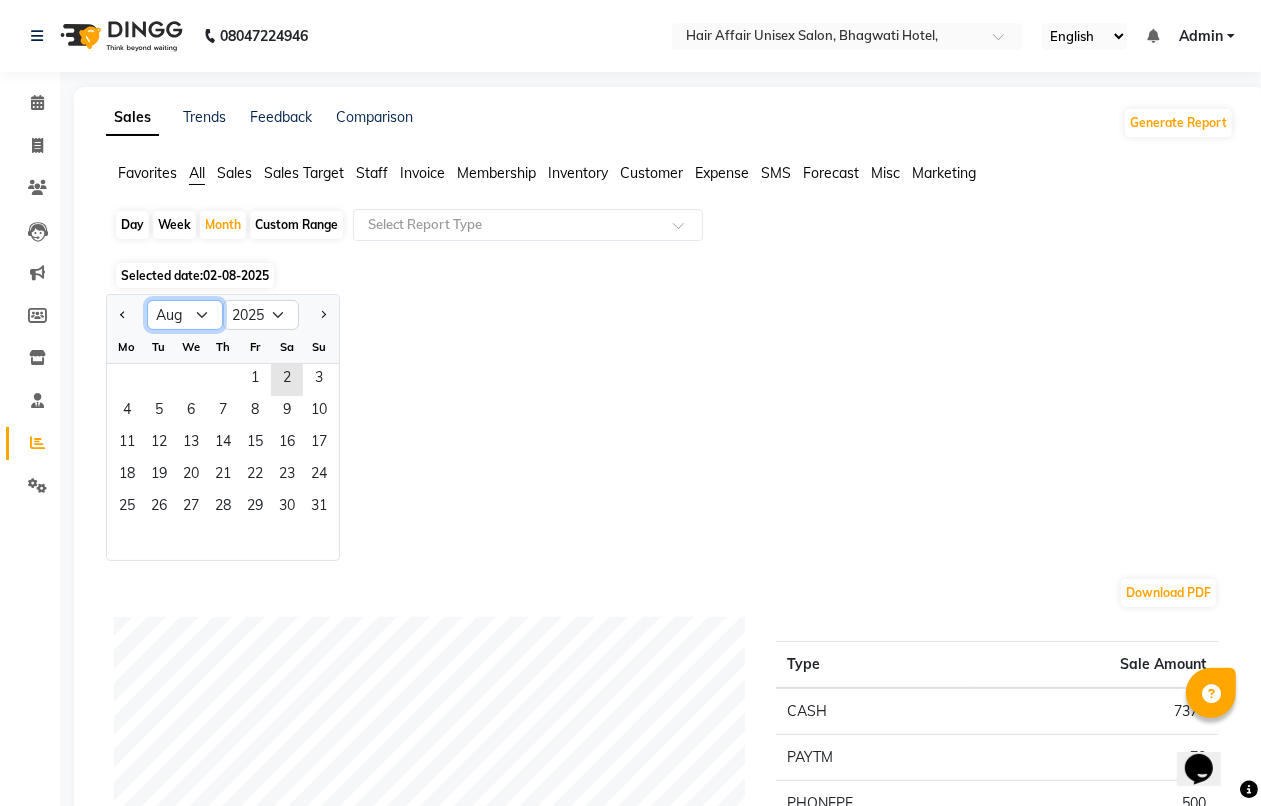 click on "Jan Feb Mar Apr May Jun Jul Aug Sep Oct Nov Dec" 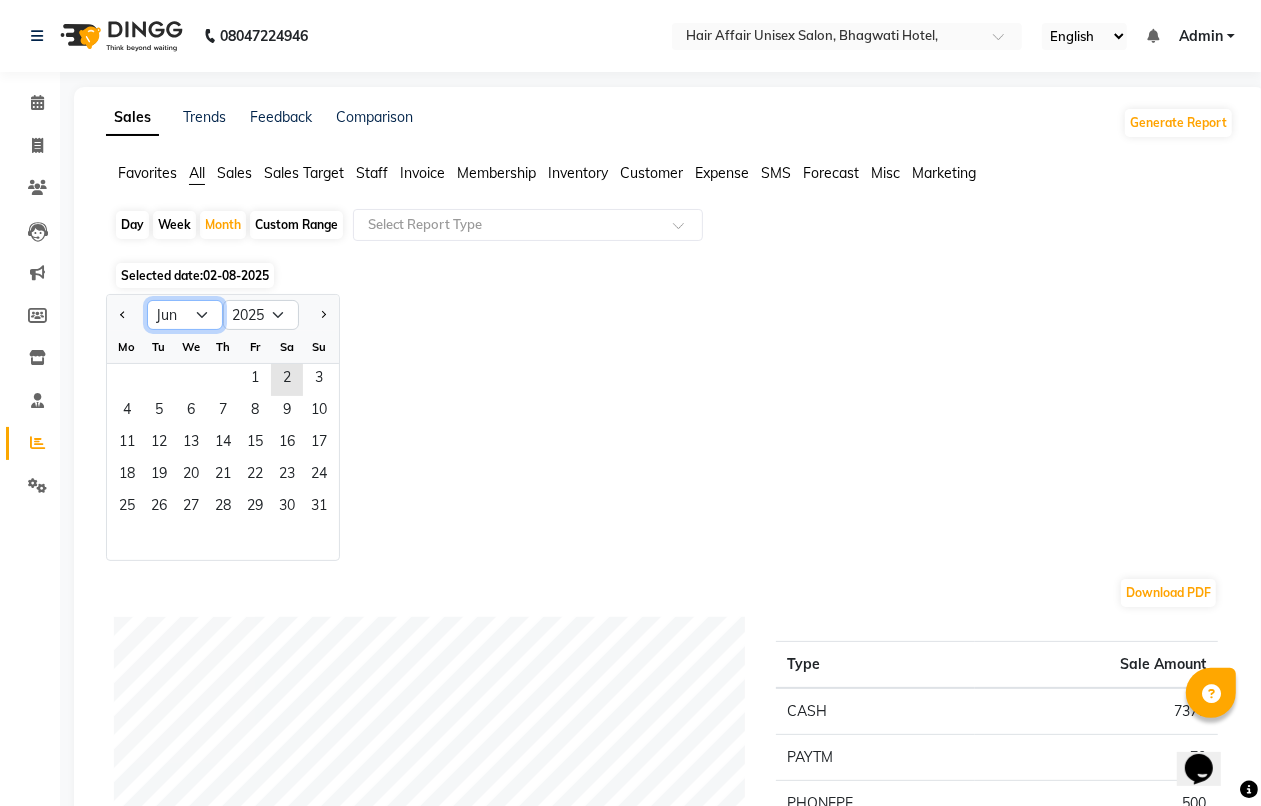 click on "Jan Feb Mar Apr May Jun Jul Aug Sep Oct Nov Dec" 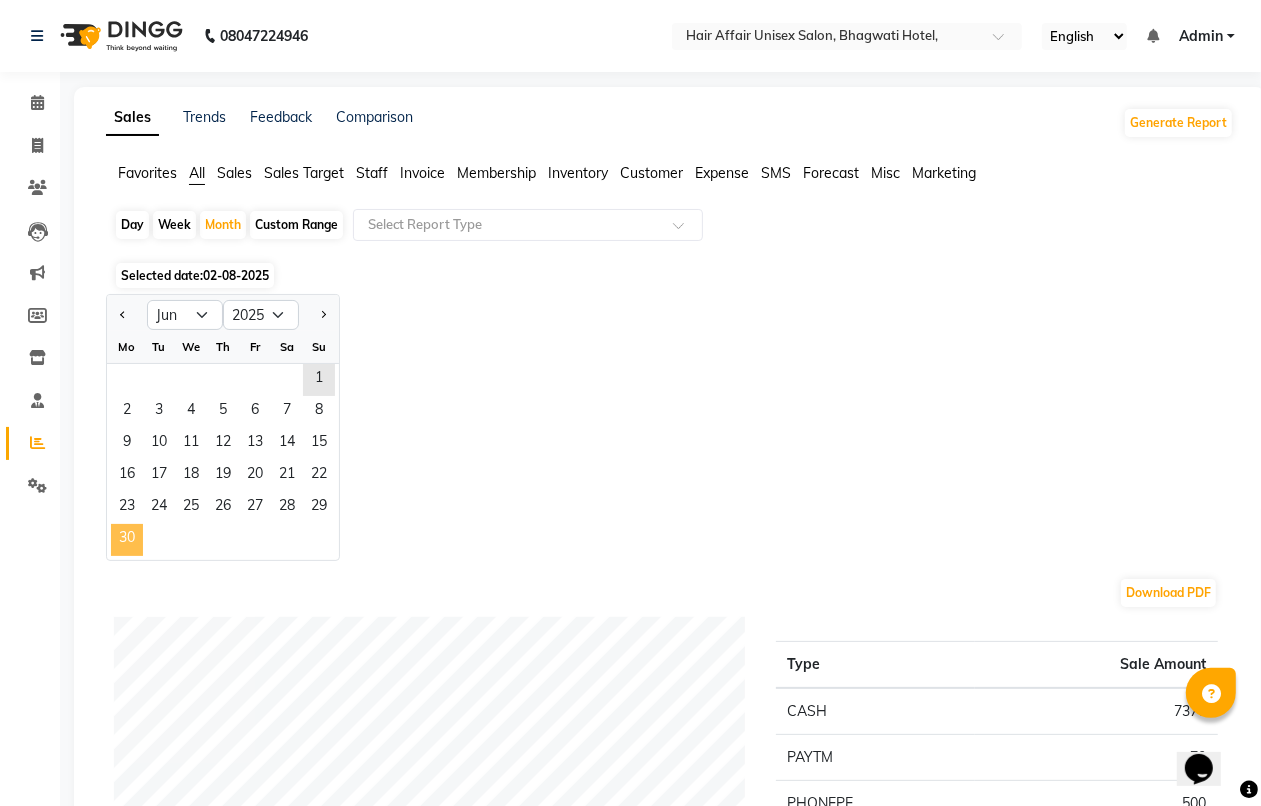 click on "30" 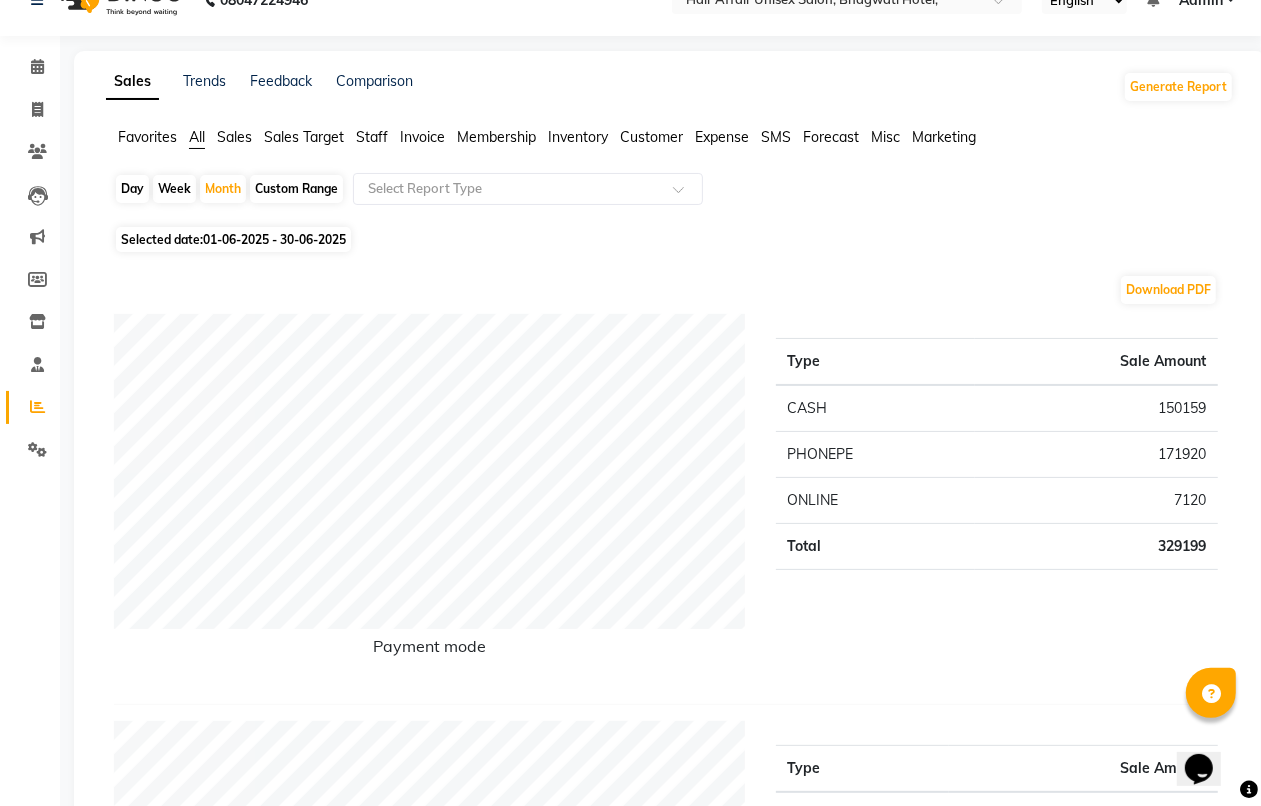 scroll, scrollTop: 0, scrollLeft: 0, axis: both 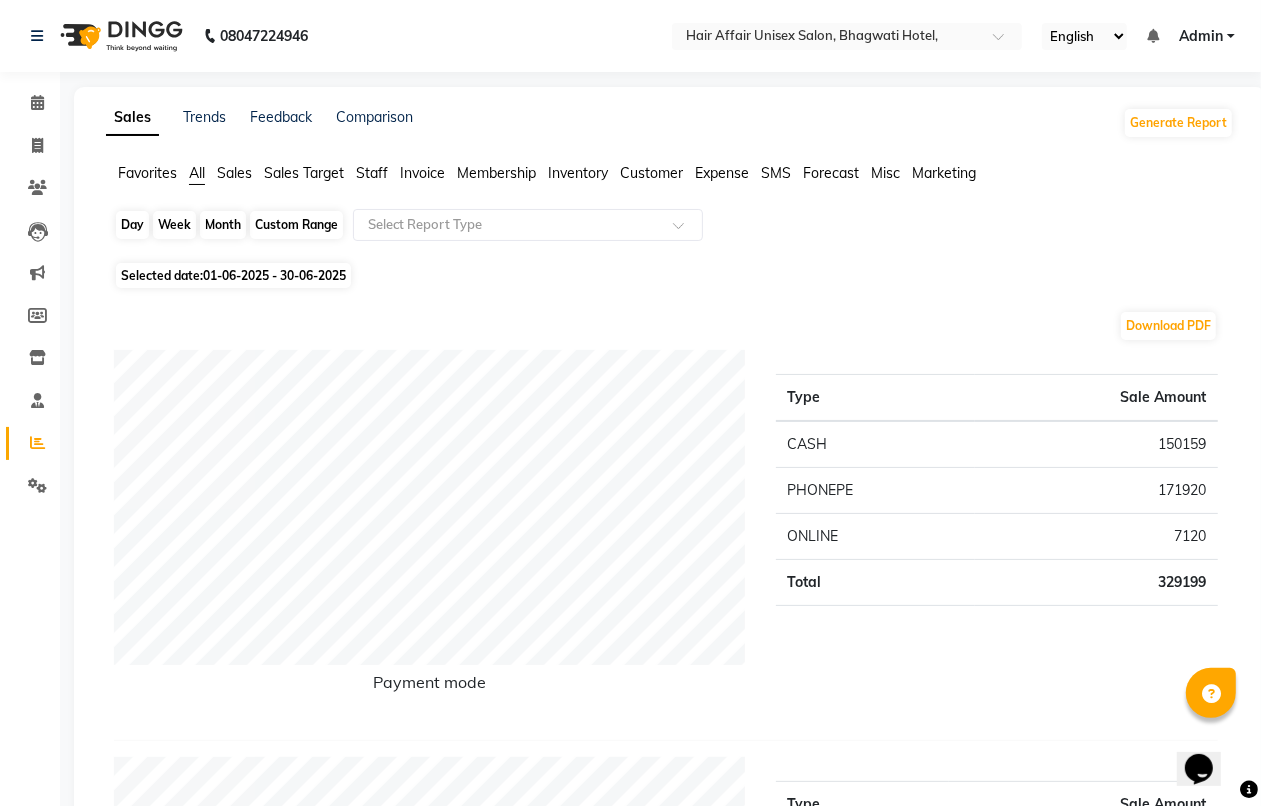 click on "Month" 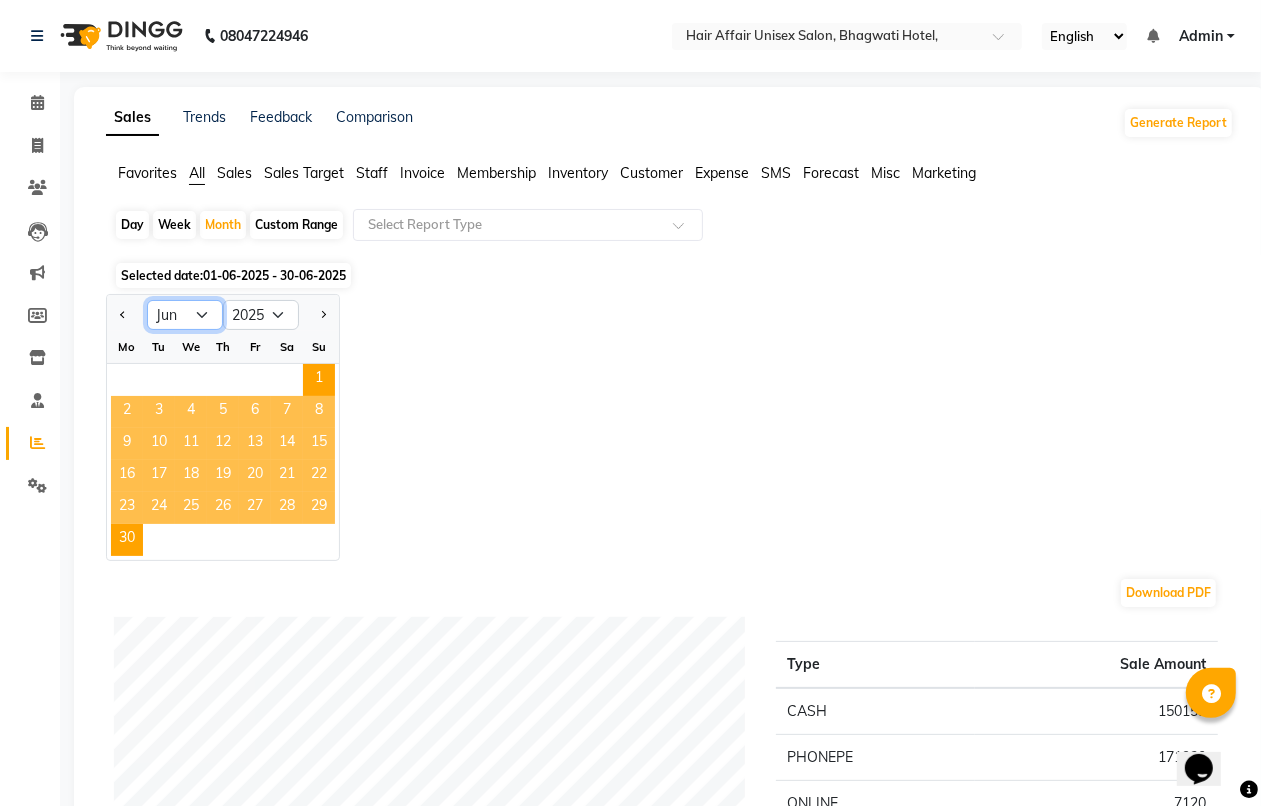 click on "Jan Feb Mar Apr May Jun Jul Aug Sep Oct Nov Dec" 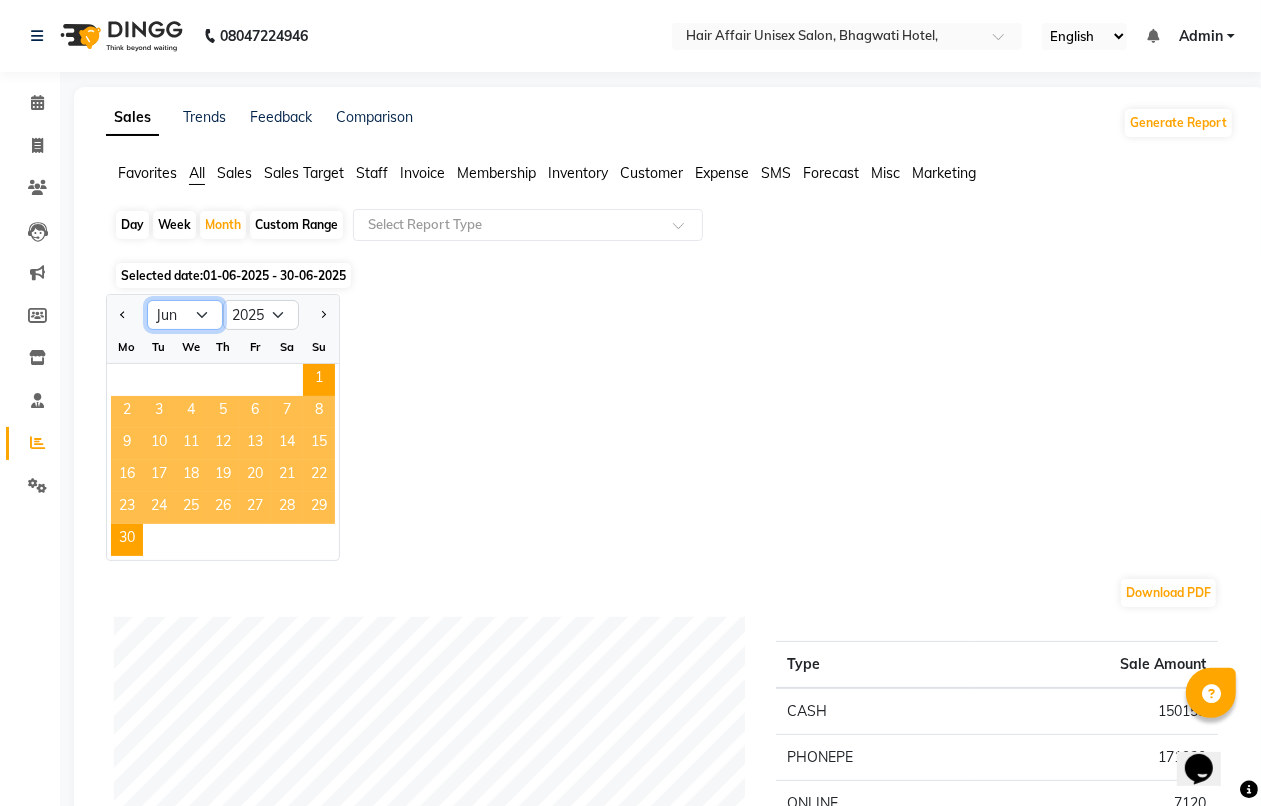 select on "5" 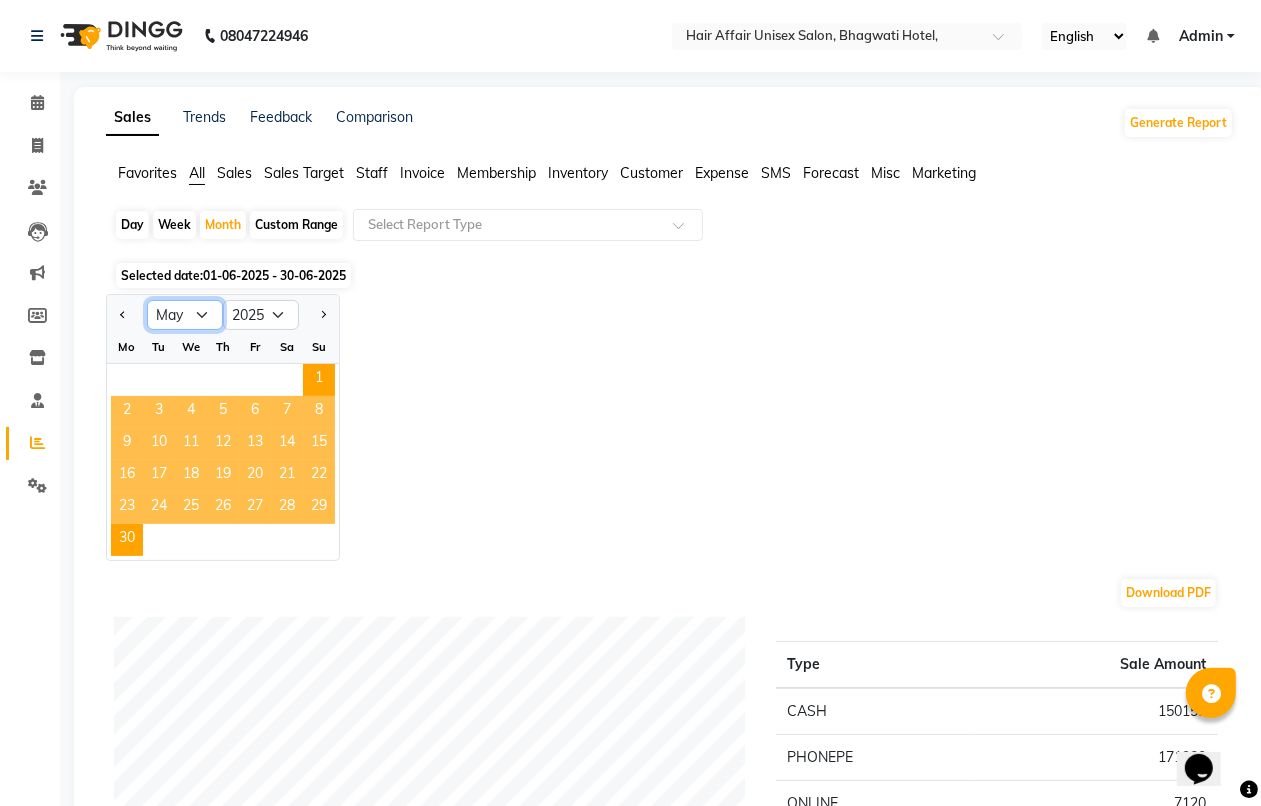 click on "Jan Feb Mar Apr May Jun Jul Aug Sep Oct Nov Dec" 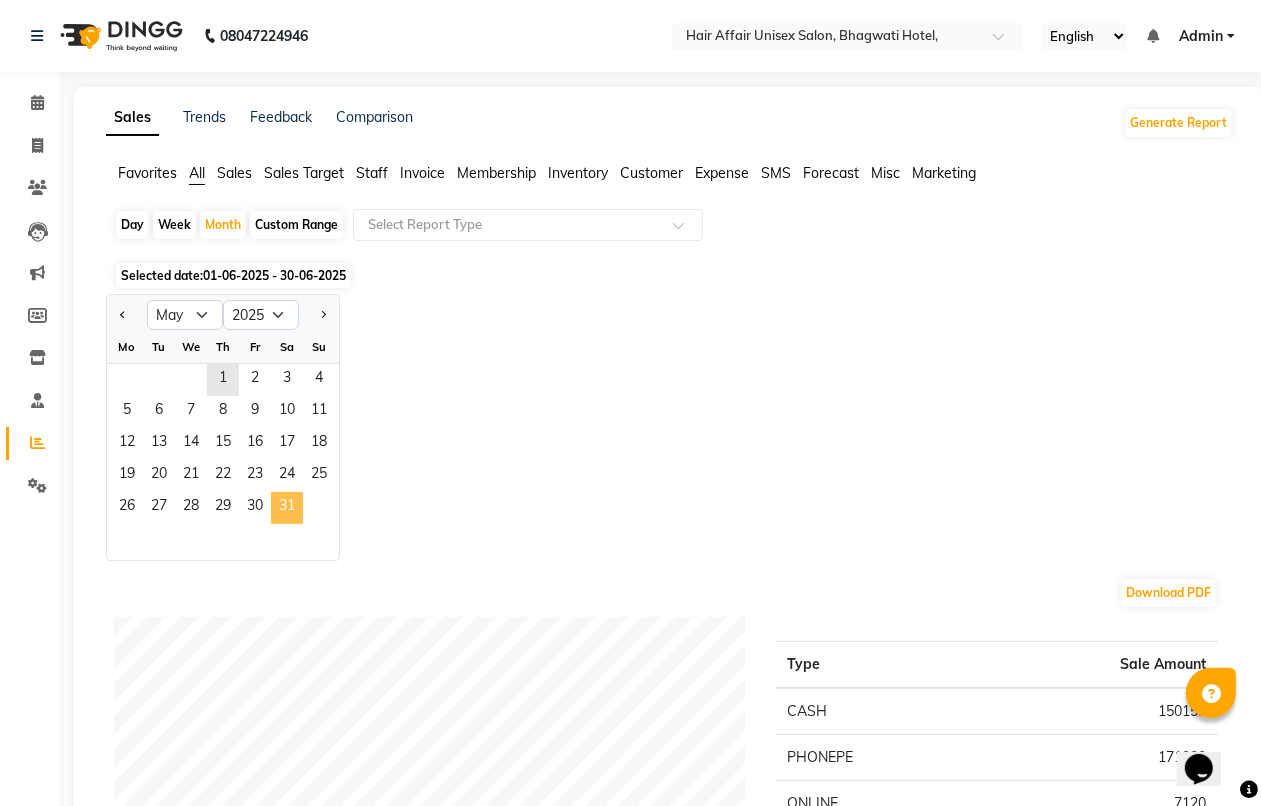 drag, startPoint x: 292, startPoint y: 517, endPoint x: 280, endPoint y: 493, distance: 26.832815 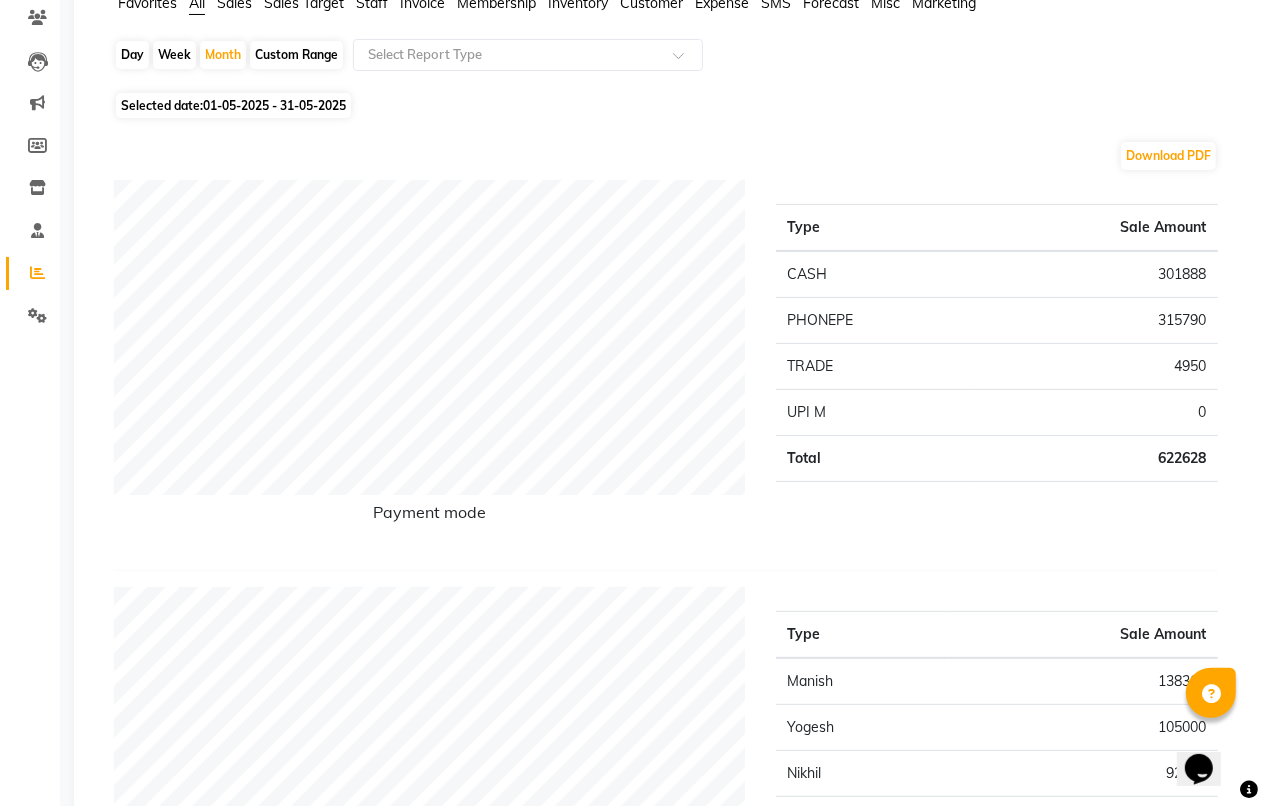 scroll, scrollTop: 0, scrollLeft: 0, axis: both 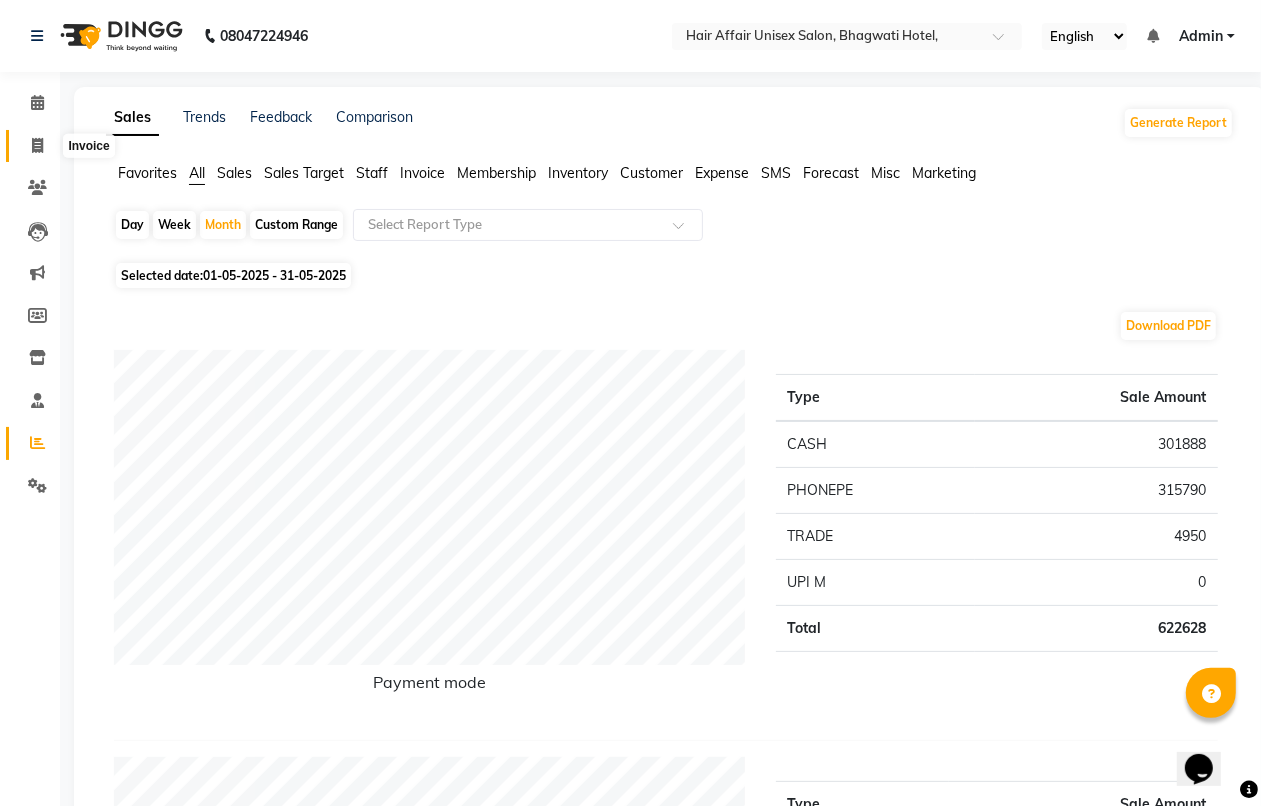 click 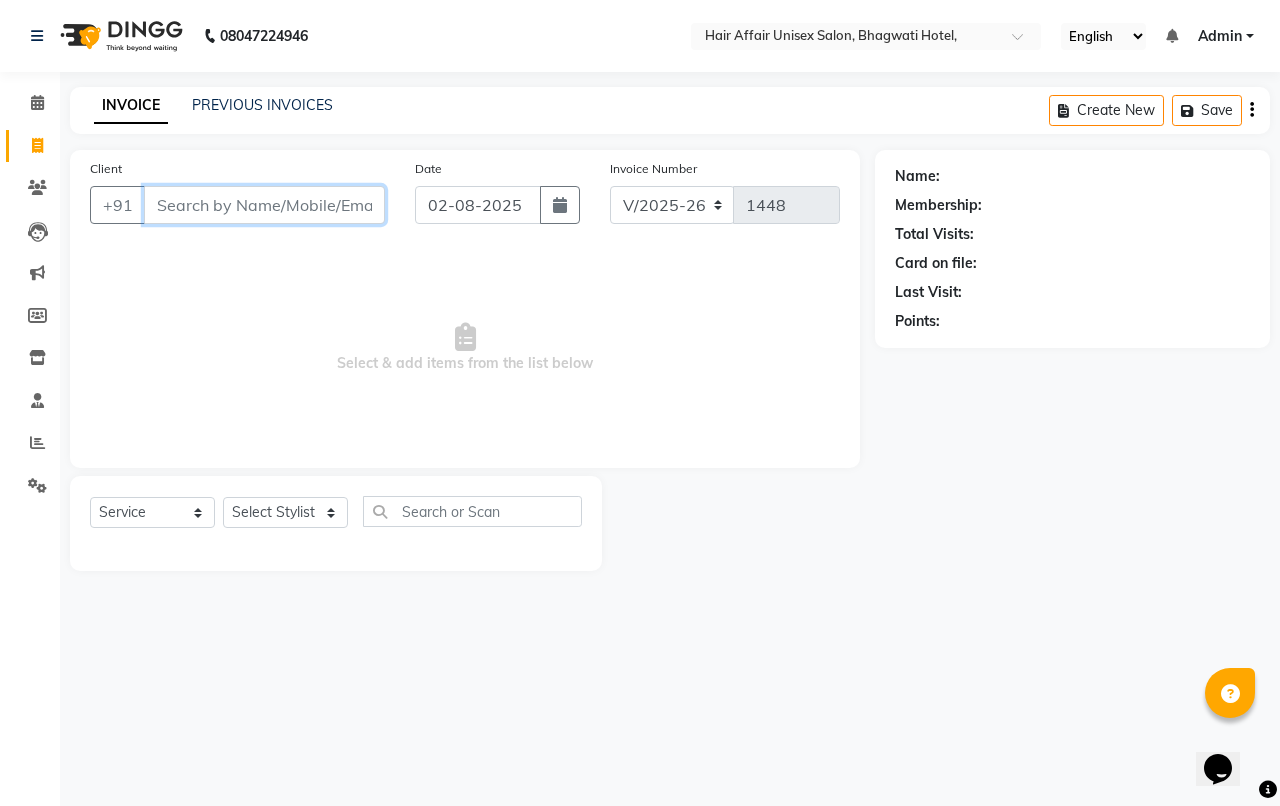 click on "Client" at bounding box center [264, 205] 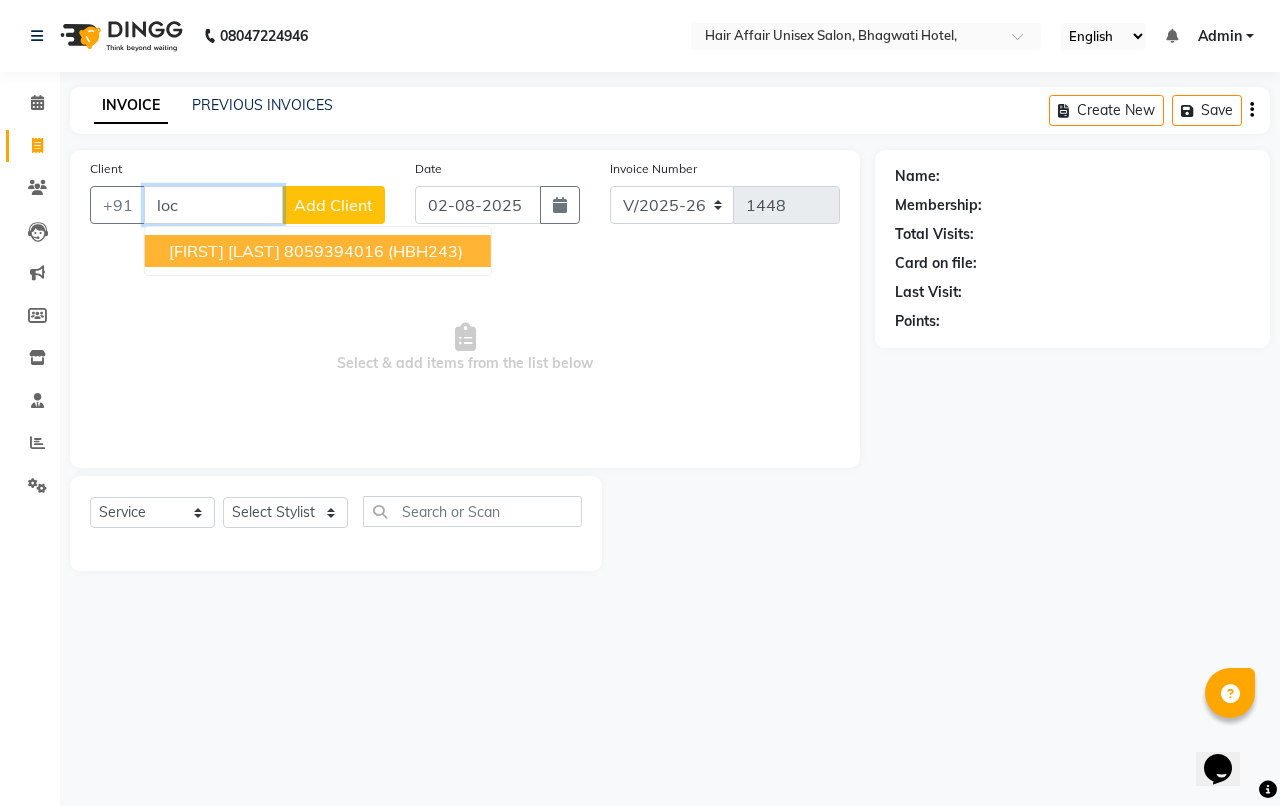 click on "[FIRST] [LAST]" at bounding box center (224, 251) 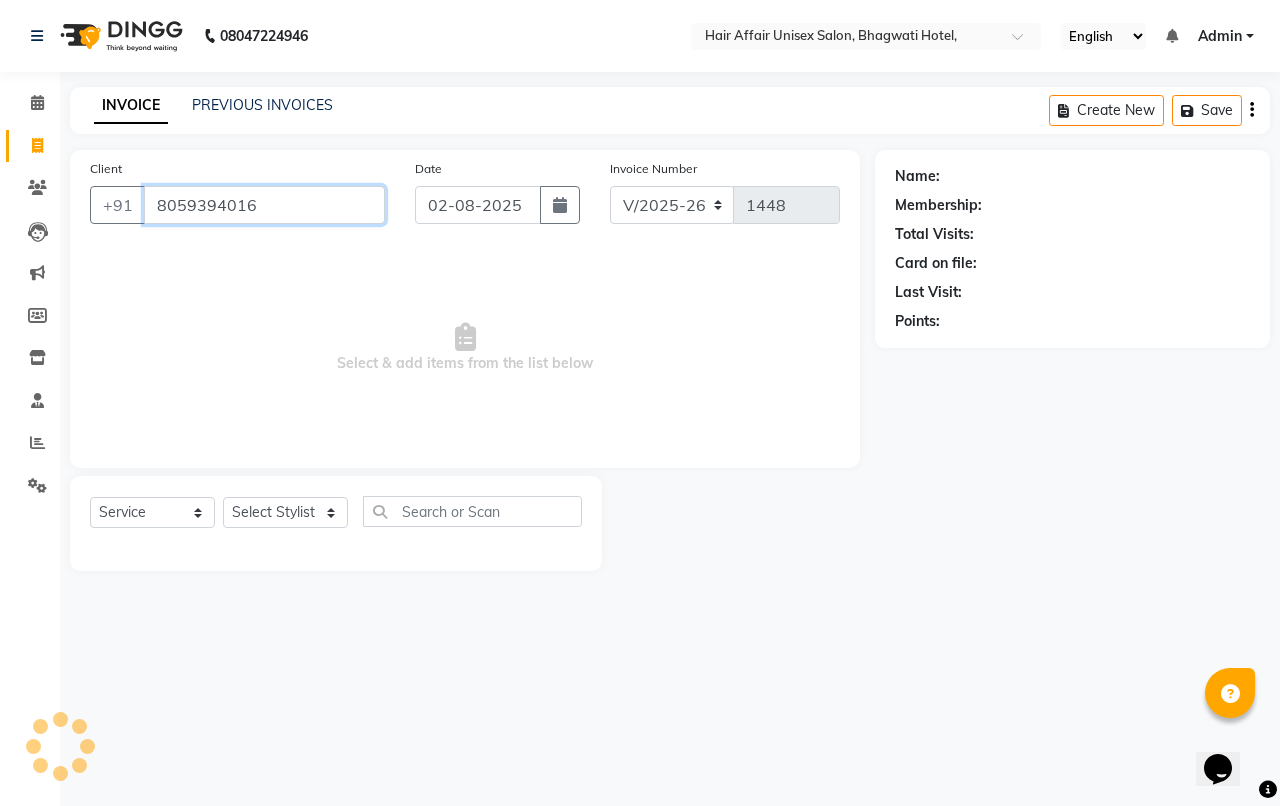 type on "8059394016" 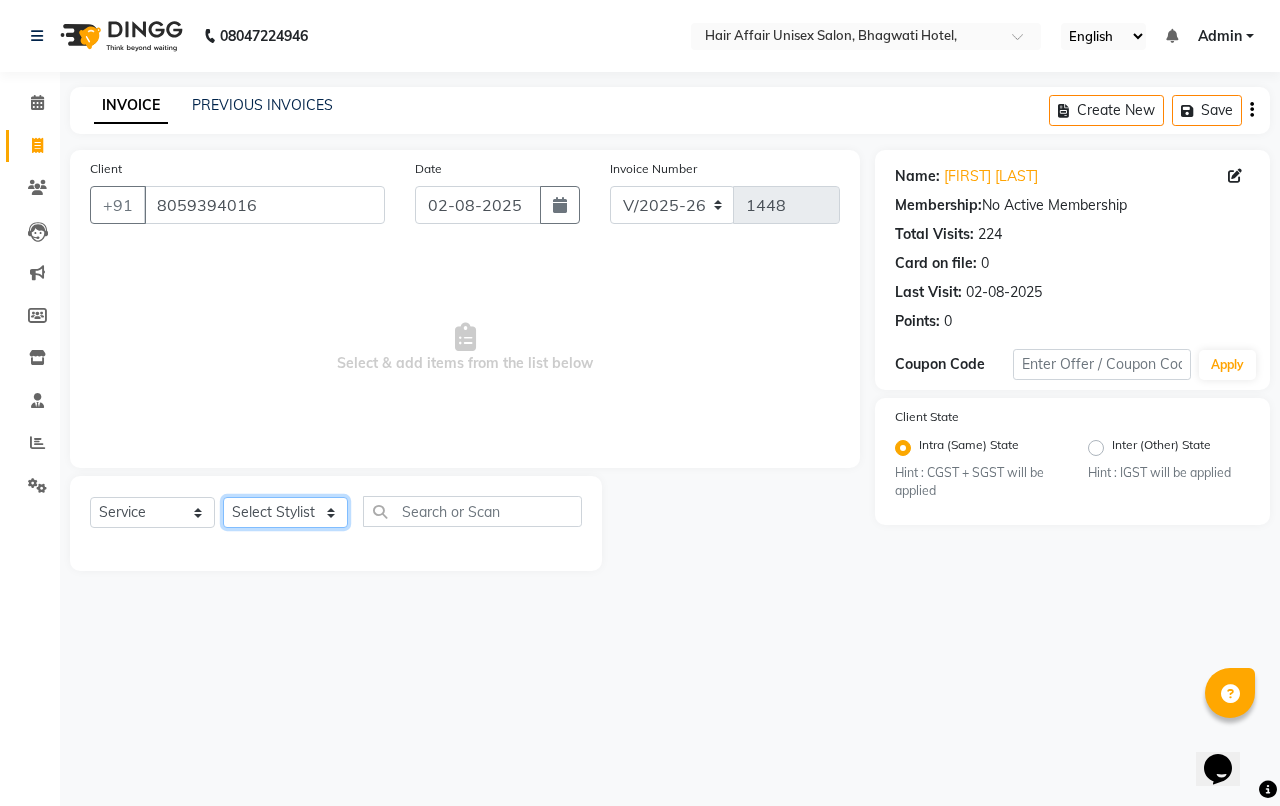 click on "Select Stylist Anand harpal kajal Kunal Manish Nikhil soni Vihan yogesh" 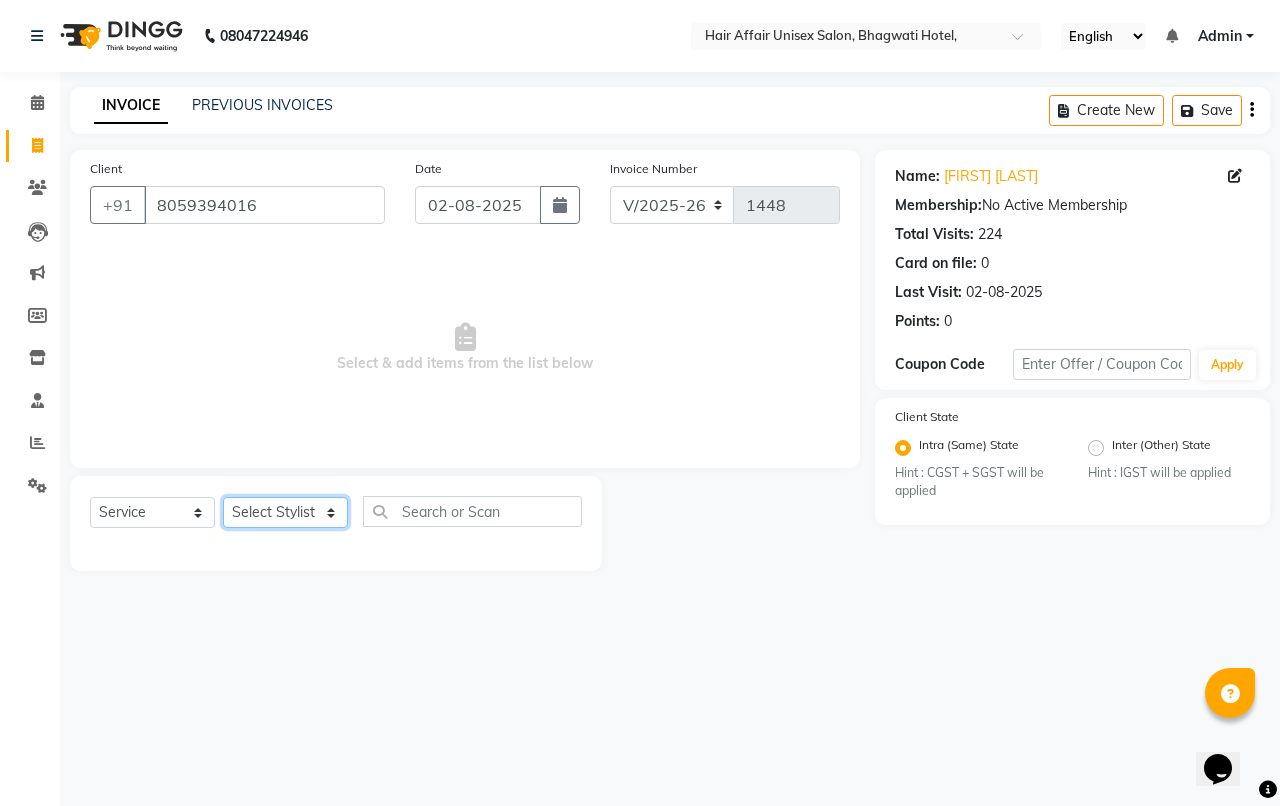 select on "45995" 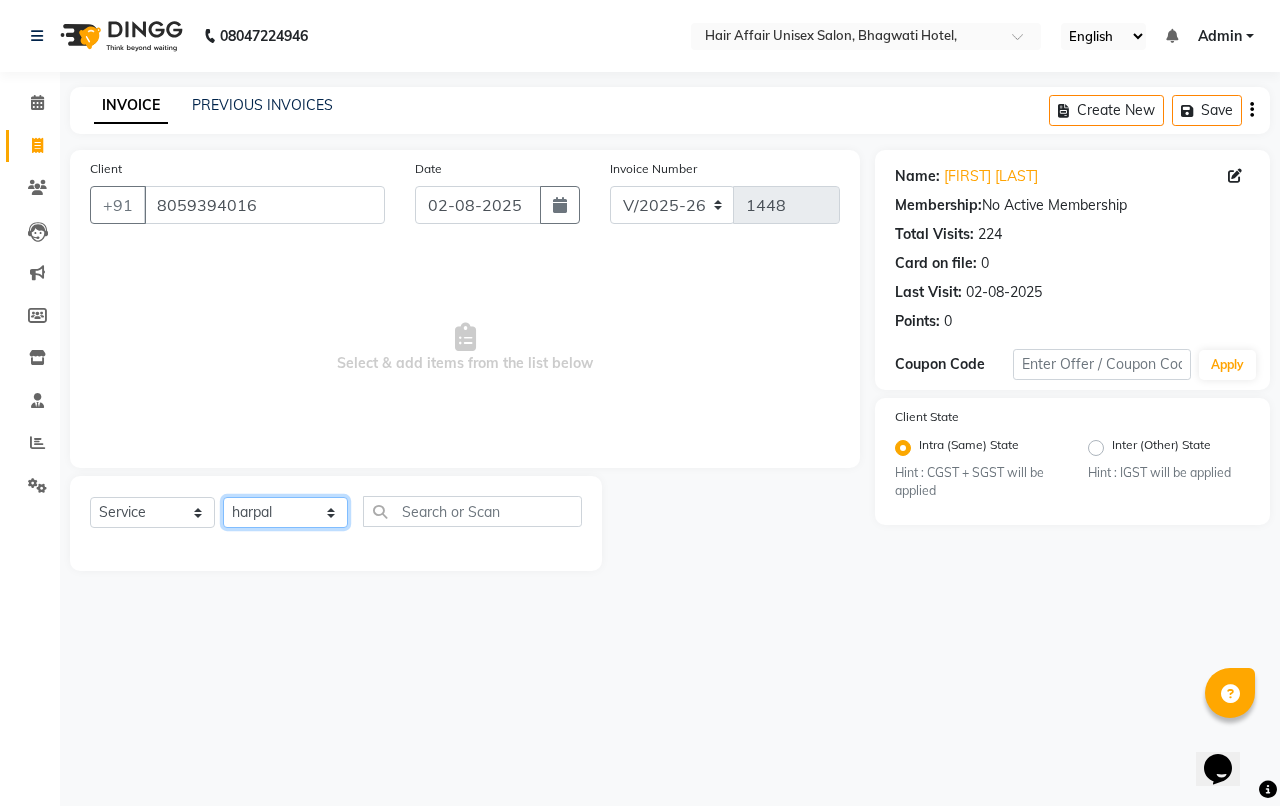 click on "Select Stylist Anand harpal kajal Kunal Manish Nikhil soni Vihan yogesh" 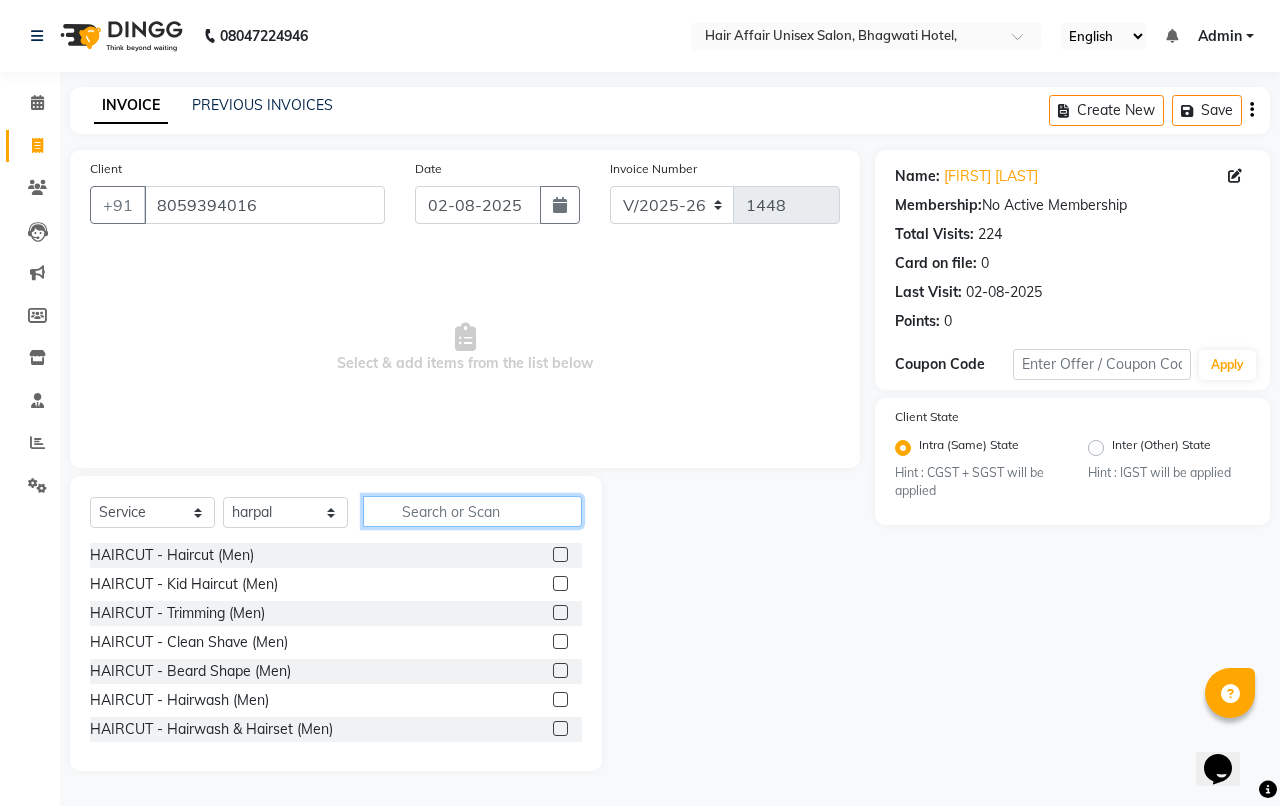 click 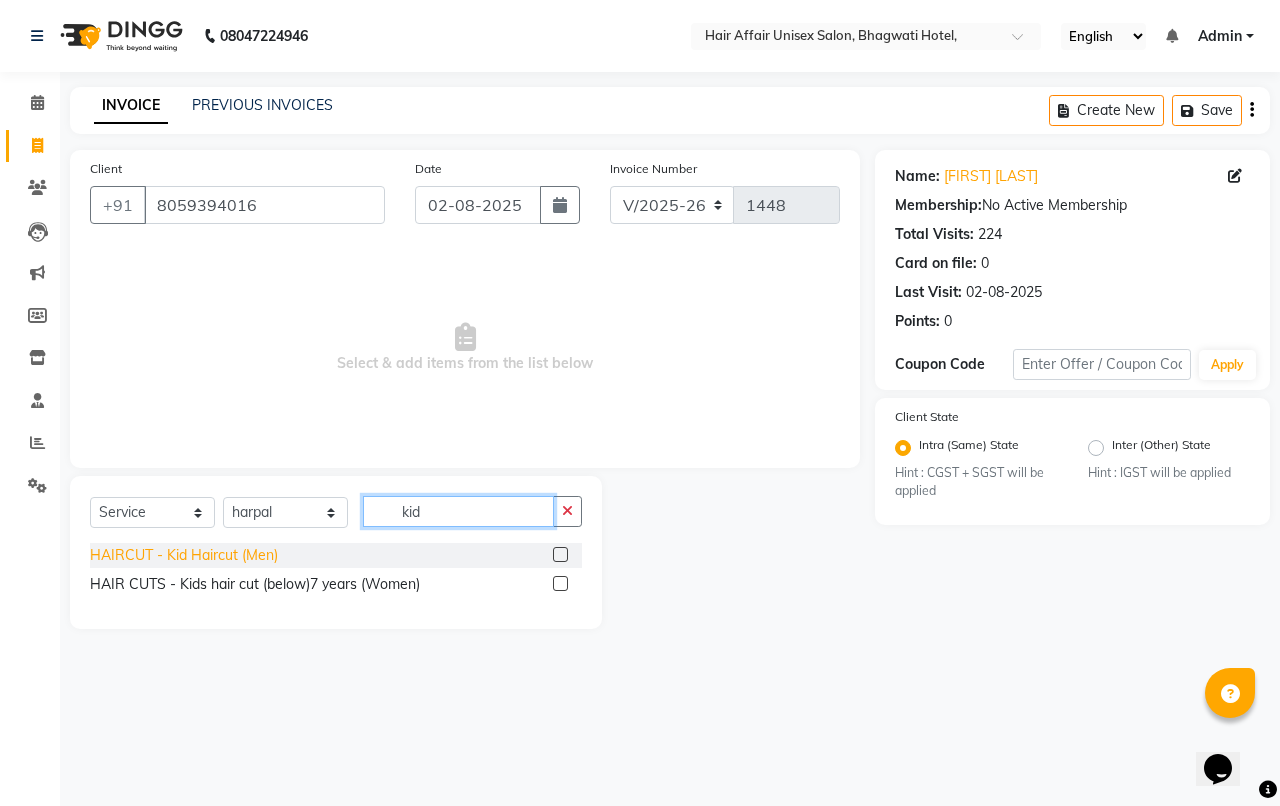 type on "kid" 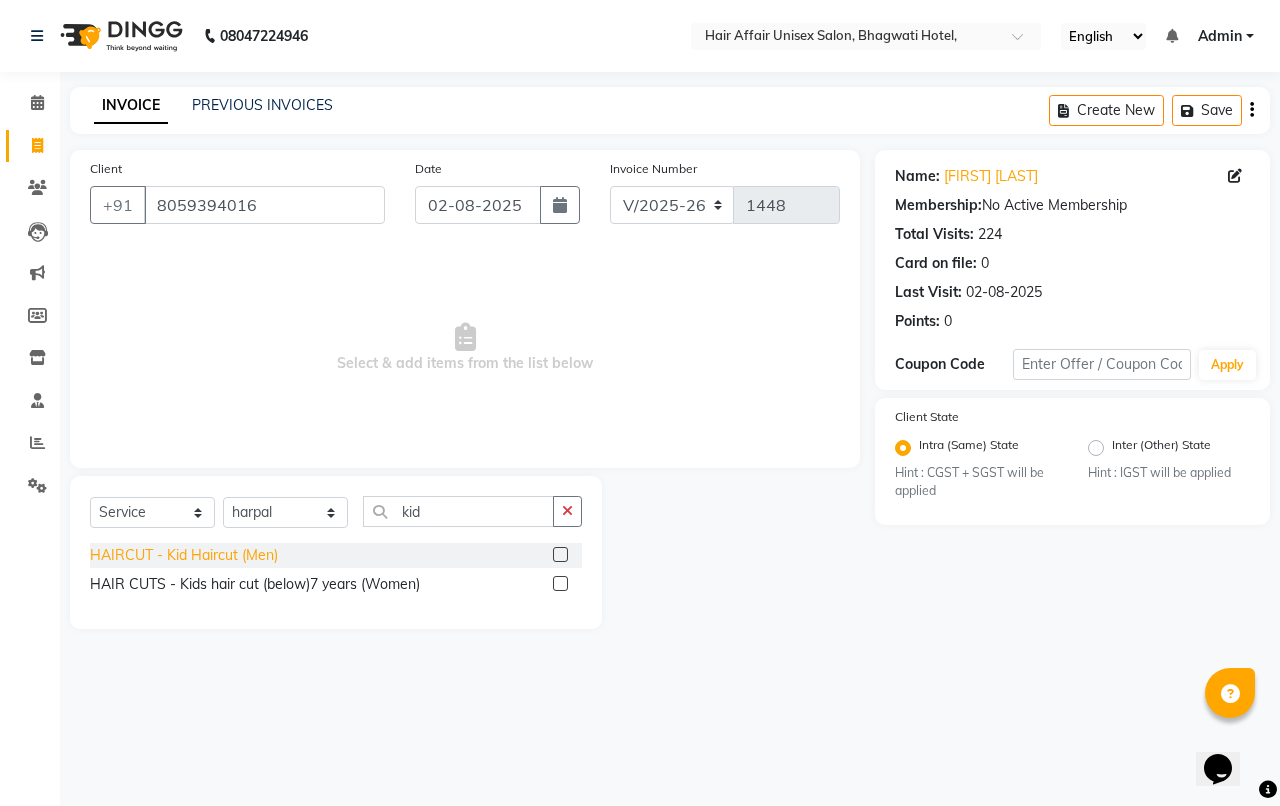 click on "HAIRCUT - Kid Haircut  (Men)" 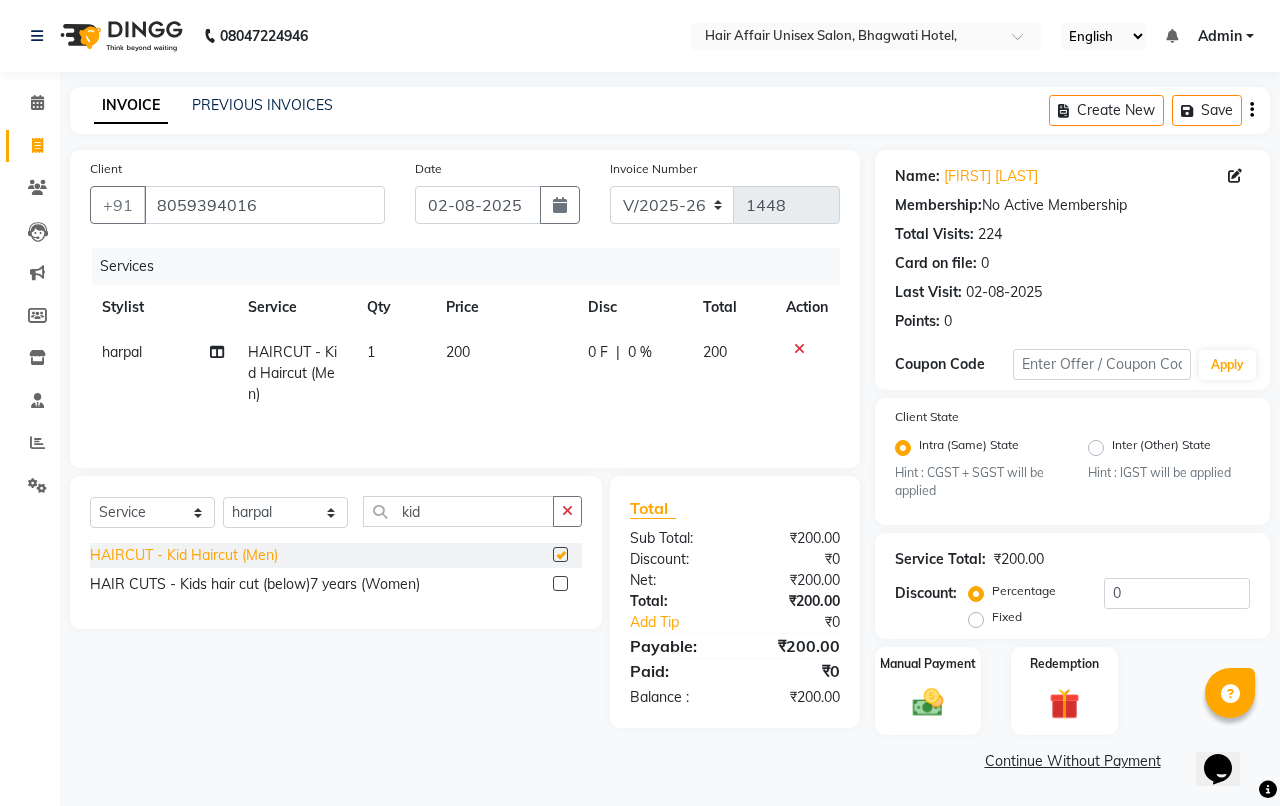 checkbox on "false" 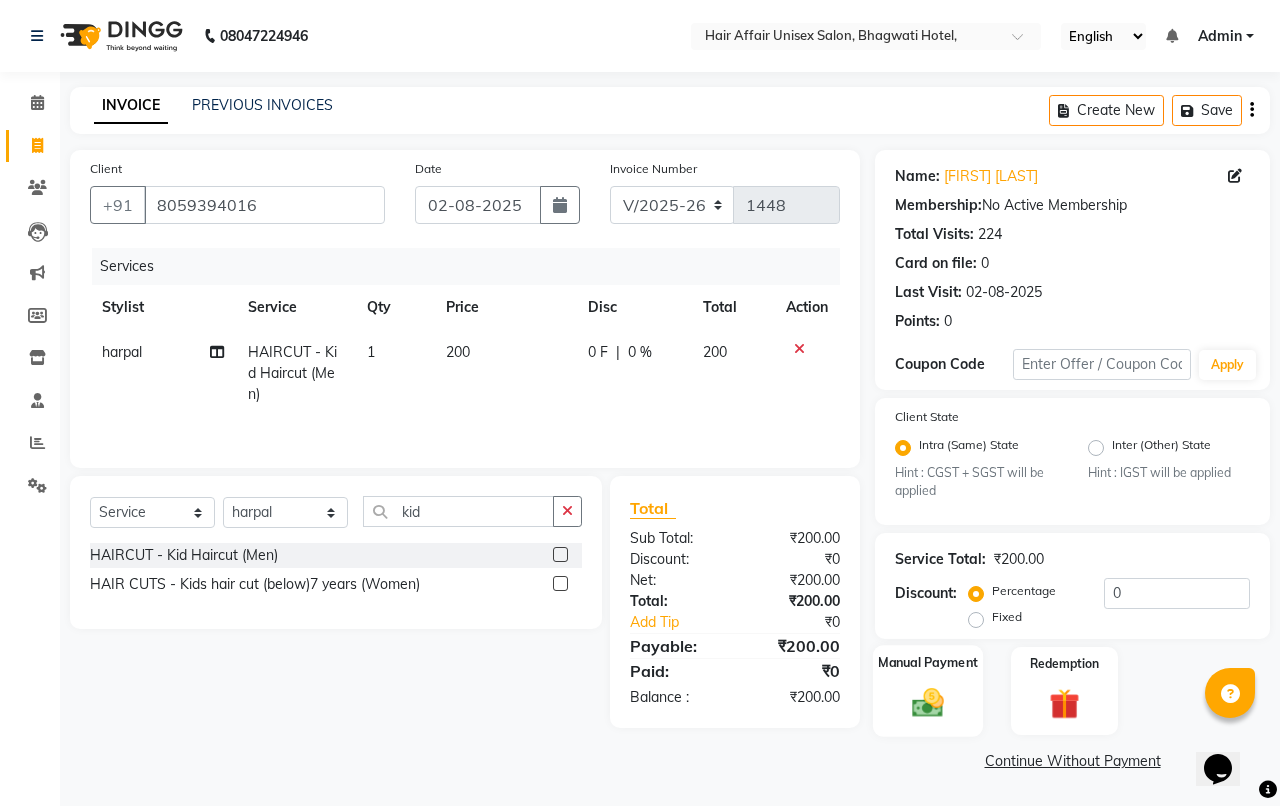 click 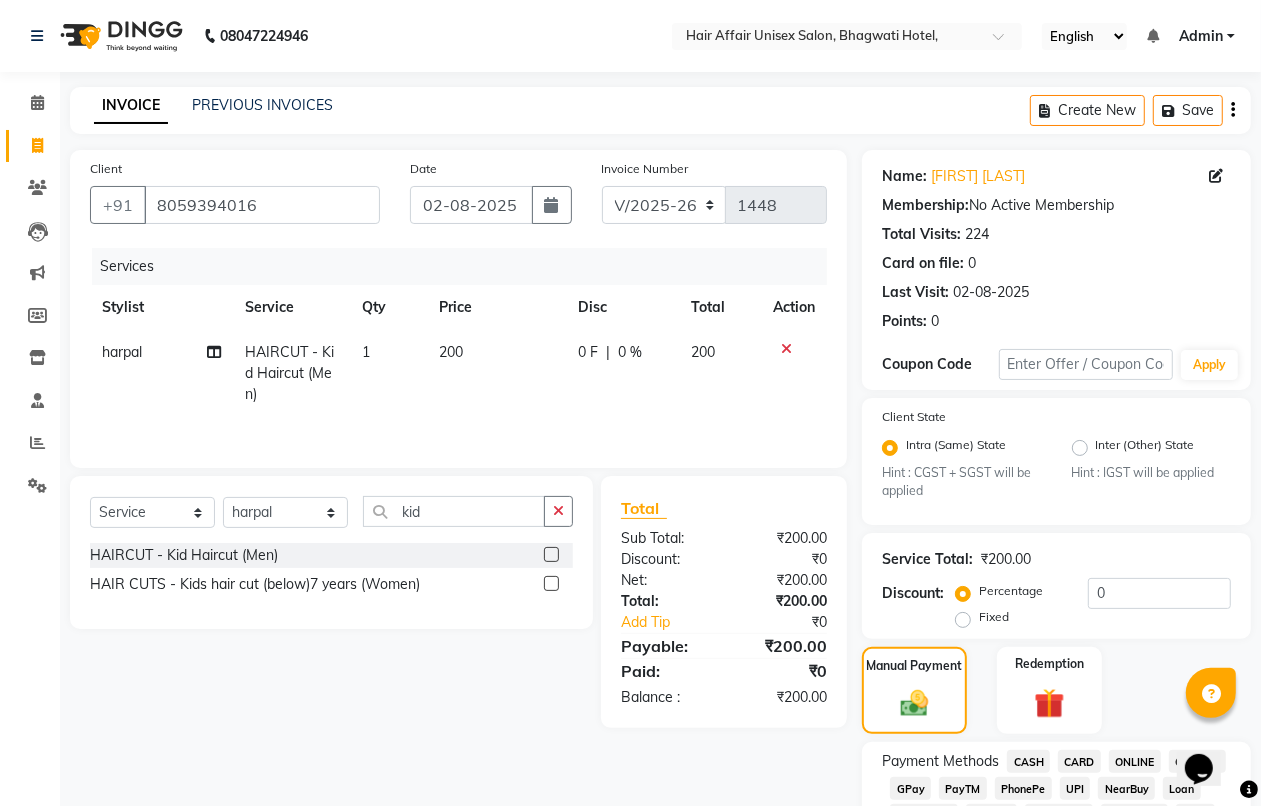 click on "CASH" 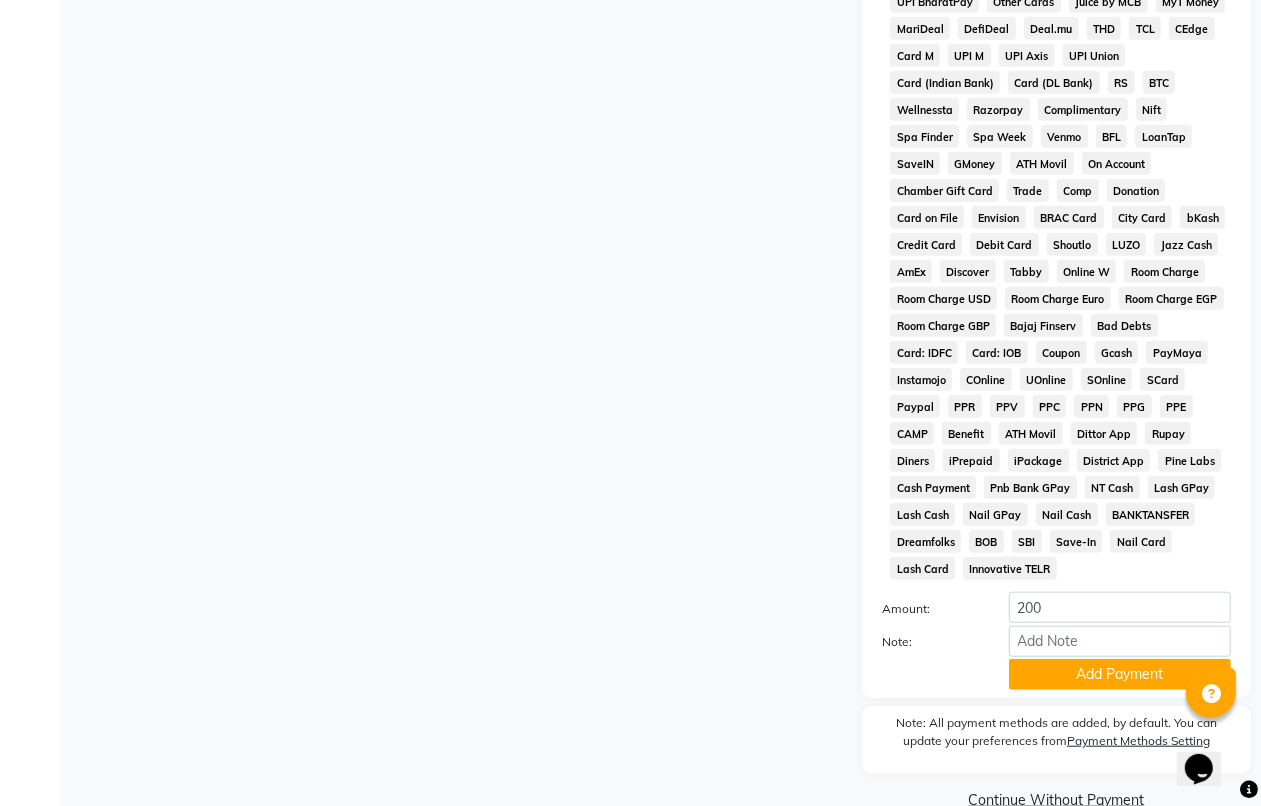 scroll, scrollTop: 875, scrollLeft: 0, axis: vertical 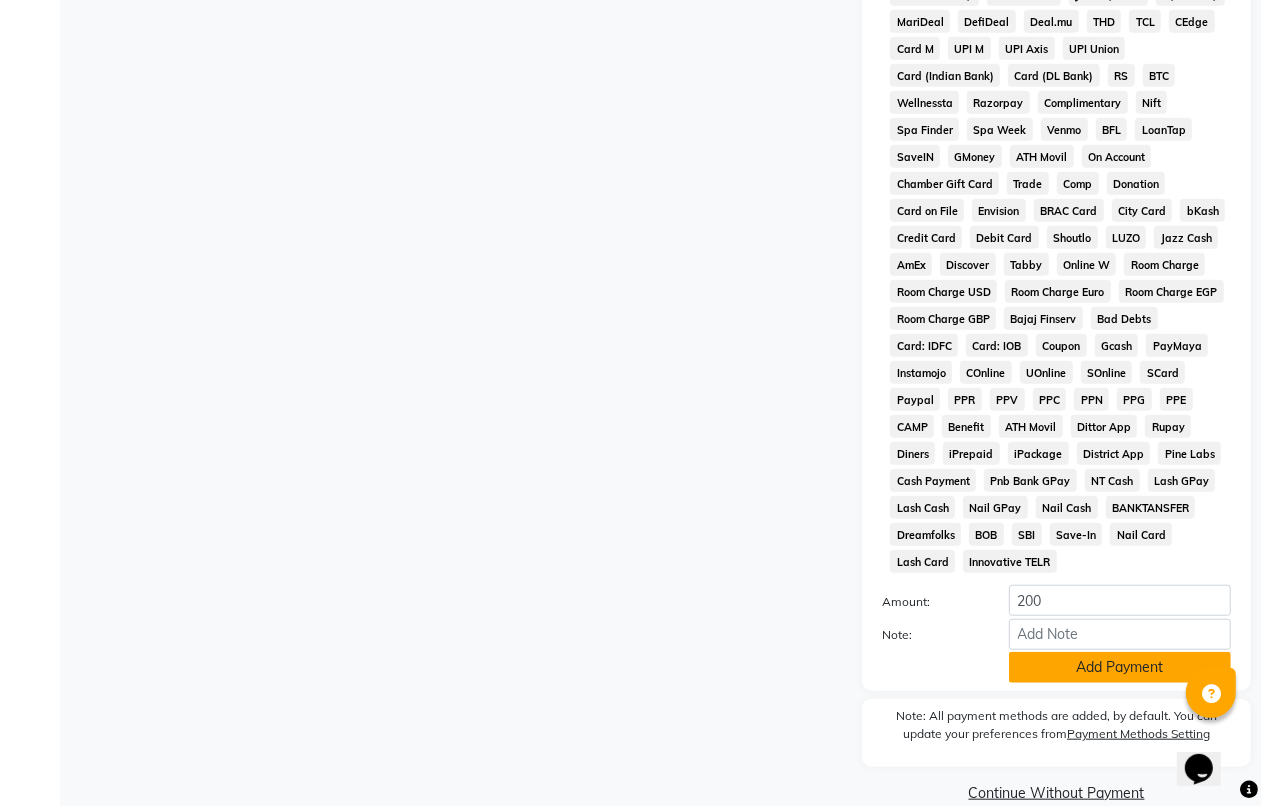 click on "Add Payment" 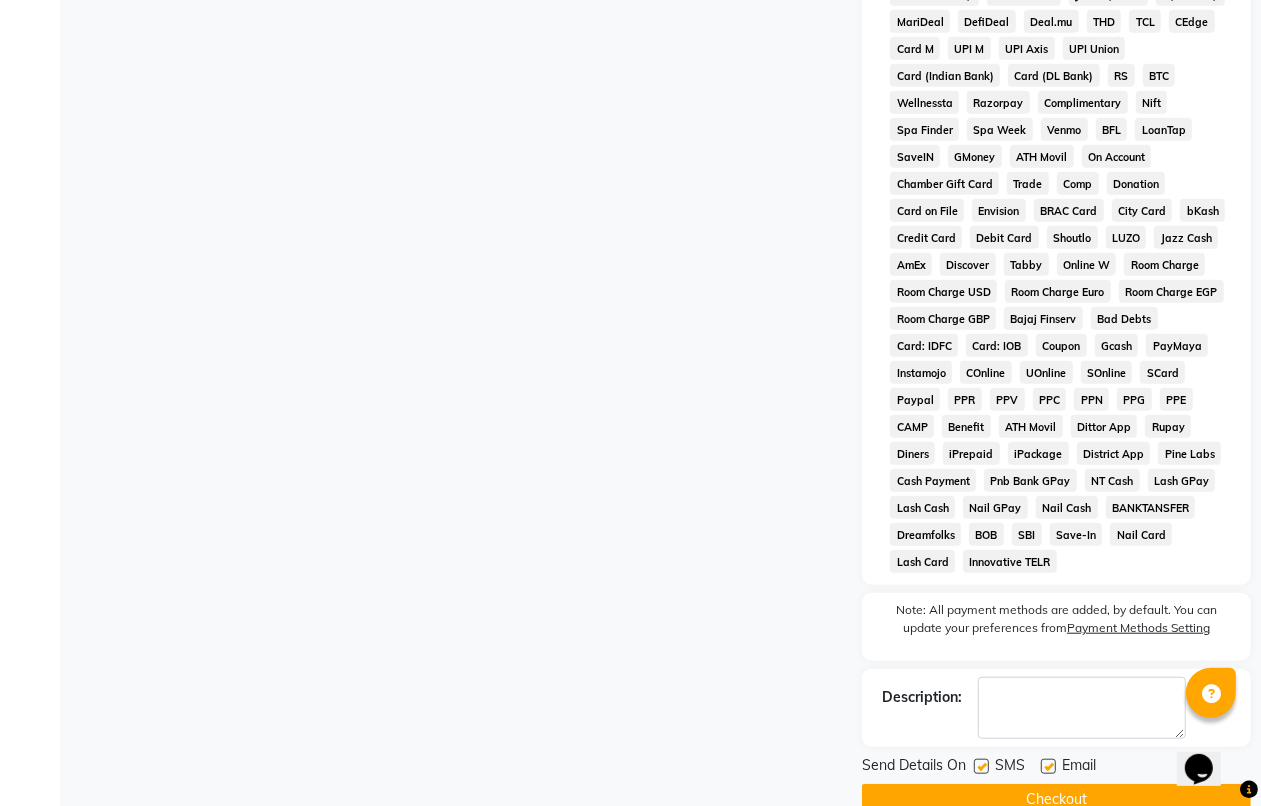scroll, scrollTop: 912, scrollLeft: 0, axis: vertical 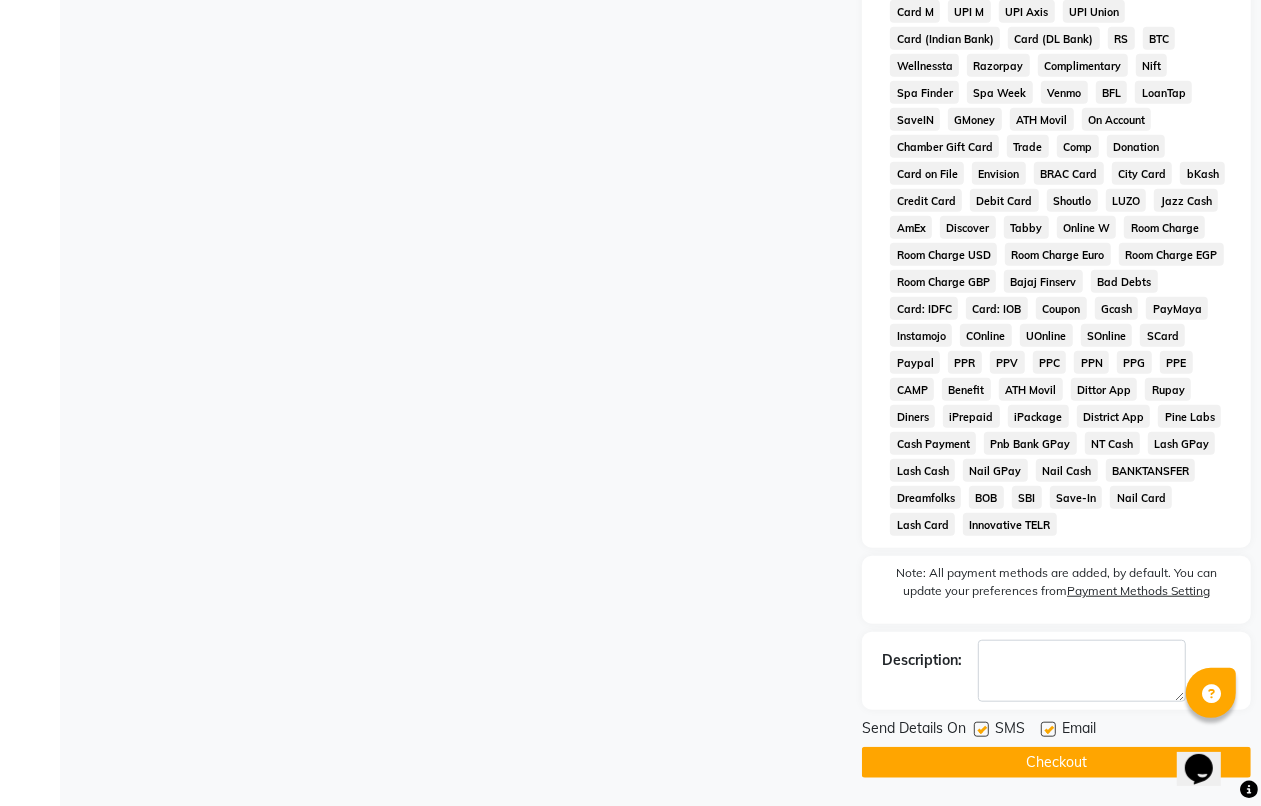 click on "Checkout" 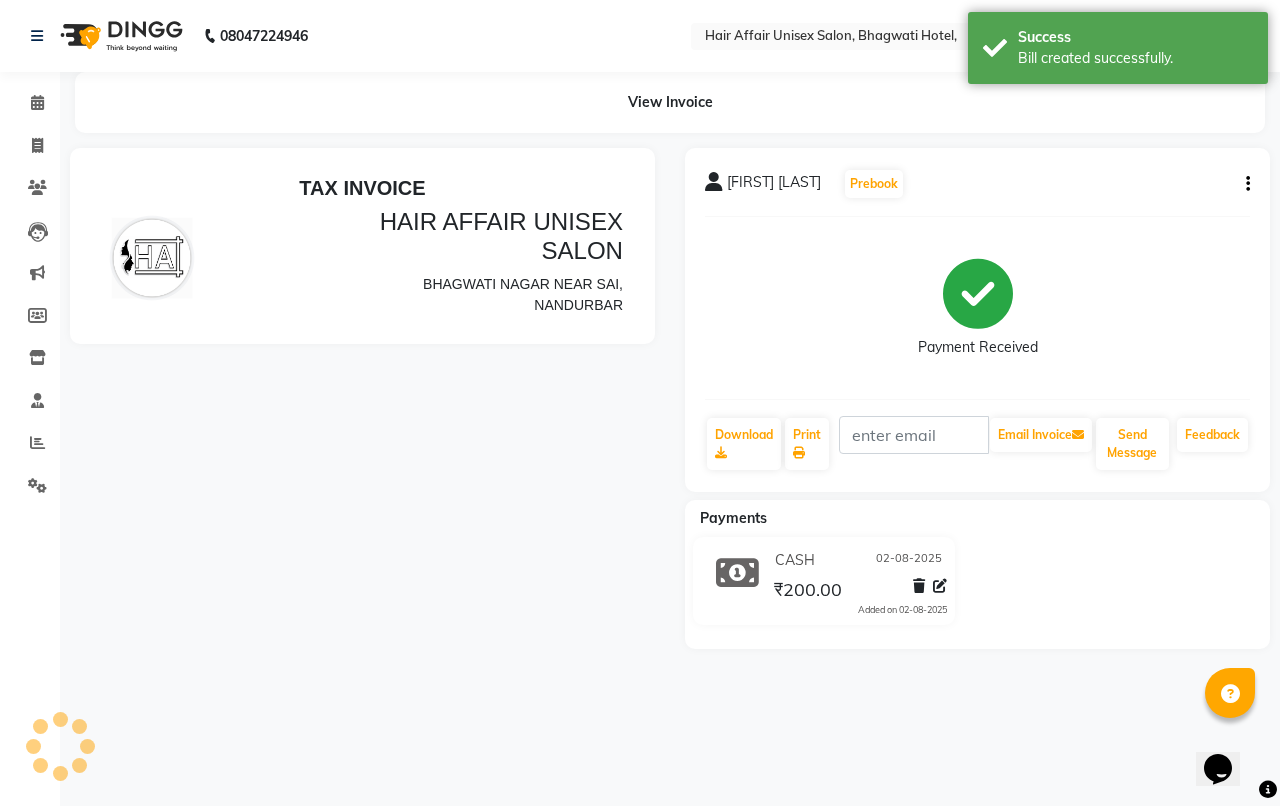 scroll, scrollTop: 0, scrollLeft: 0, axis: both 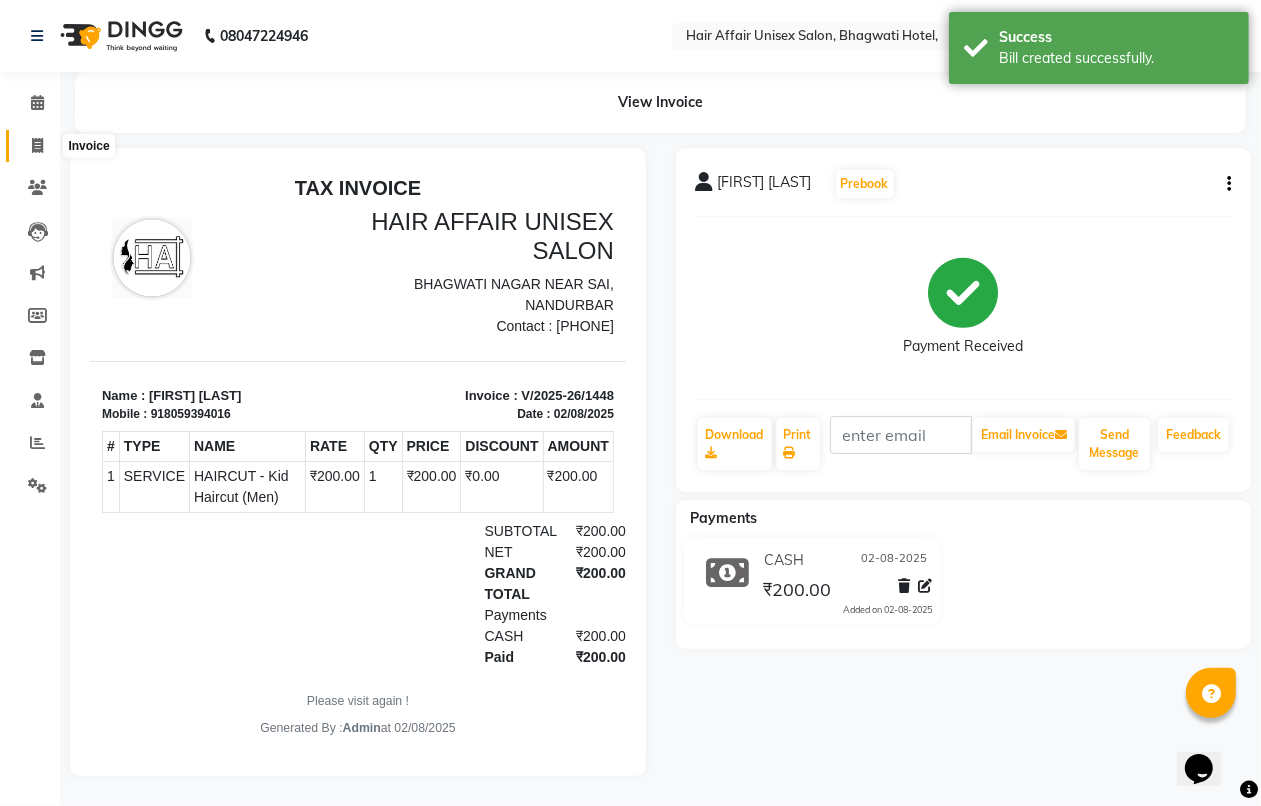 click 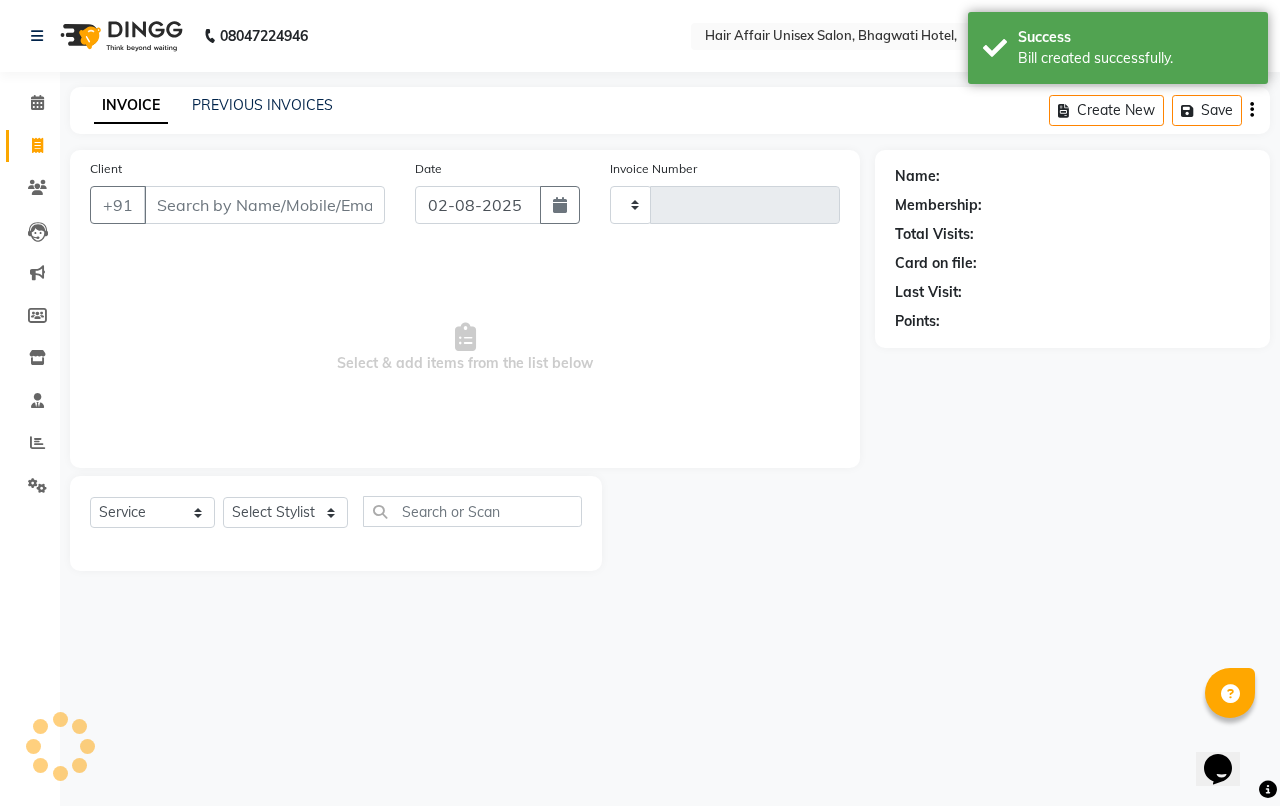 type on "1449" 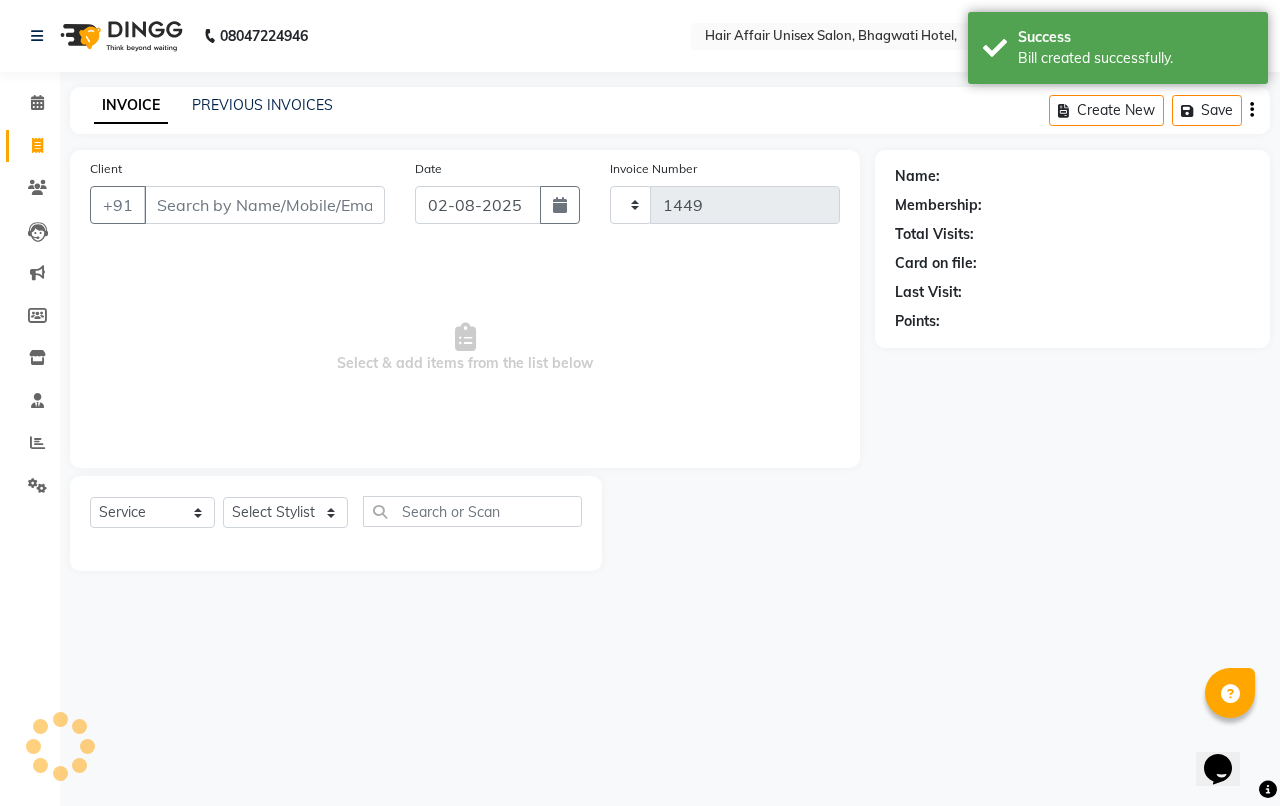 select on "6225" 